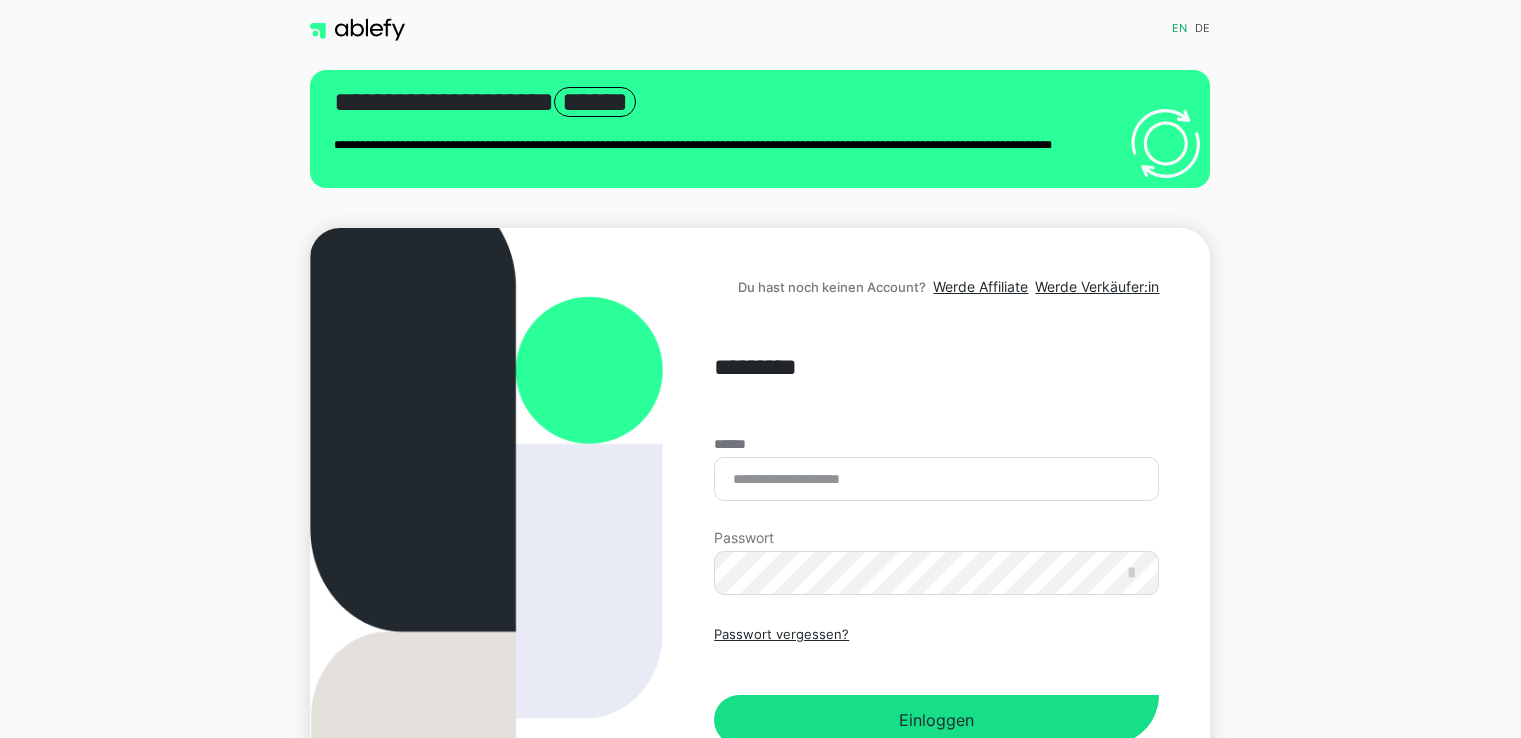 scroll, scrollTop: 0, scrollLeft: 0, axis: both 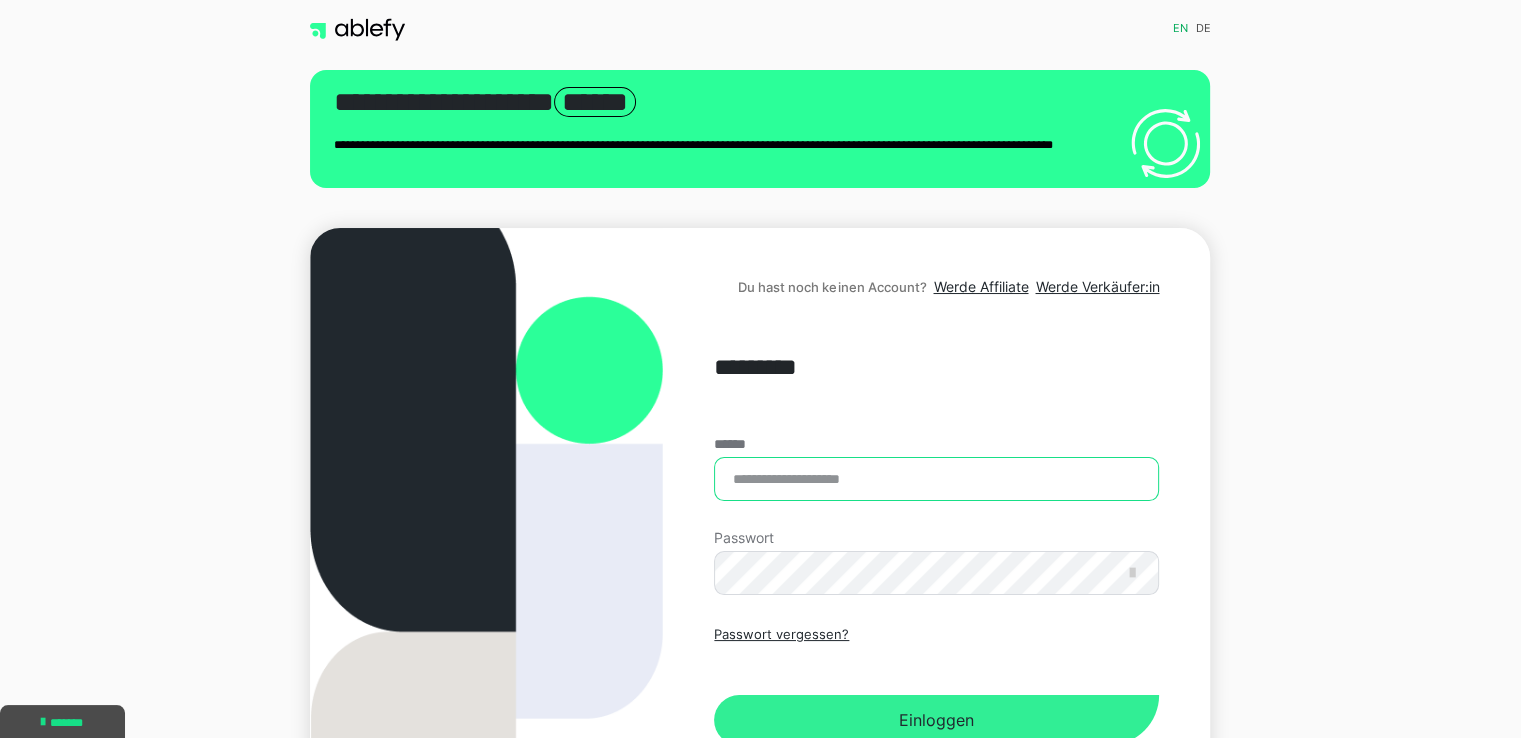 type on "**********" 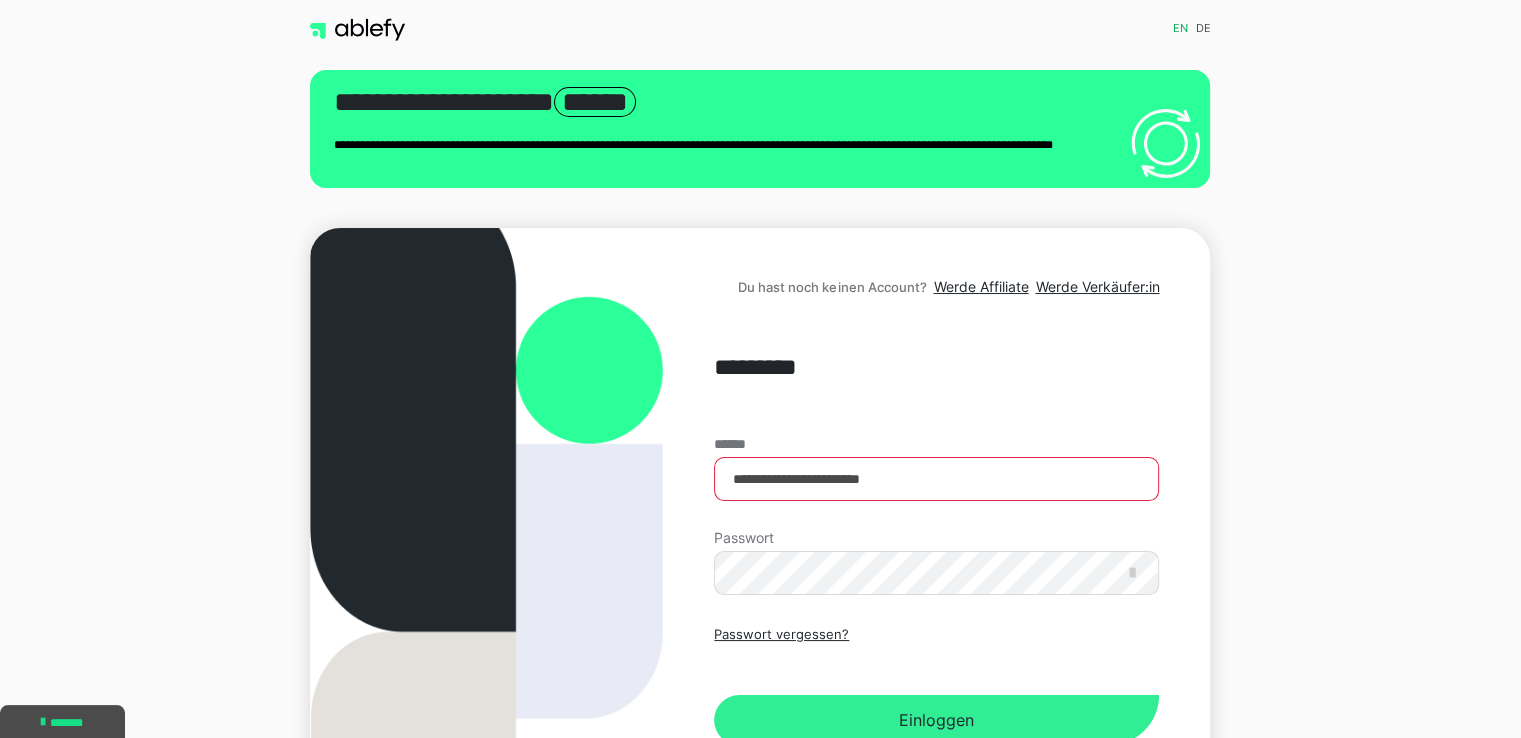 click on "Einloggen" at bounding box center (936, 720) 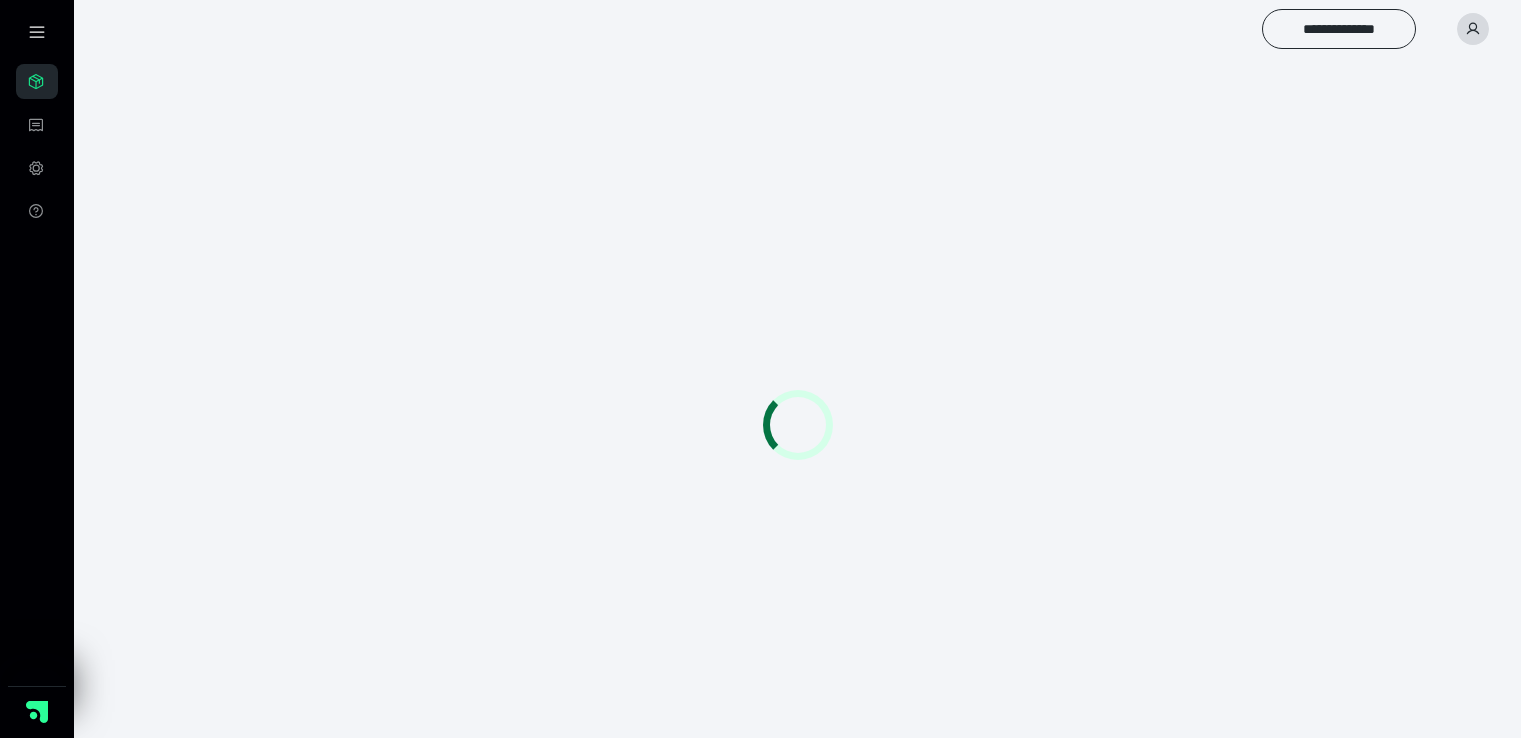 scroll, scrollTop: 0, scrollLeft: 0, axis: both 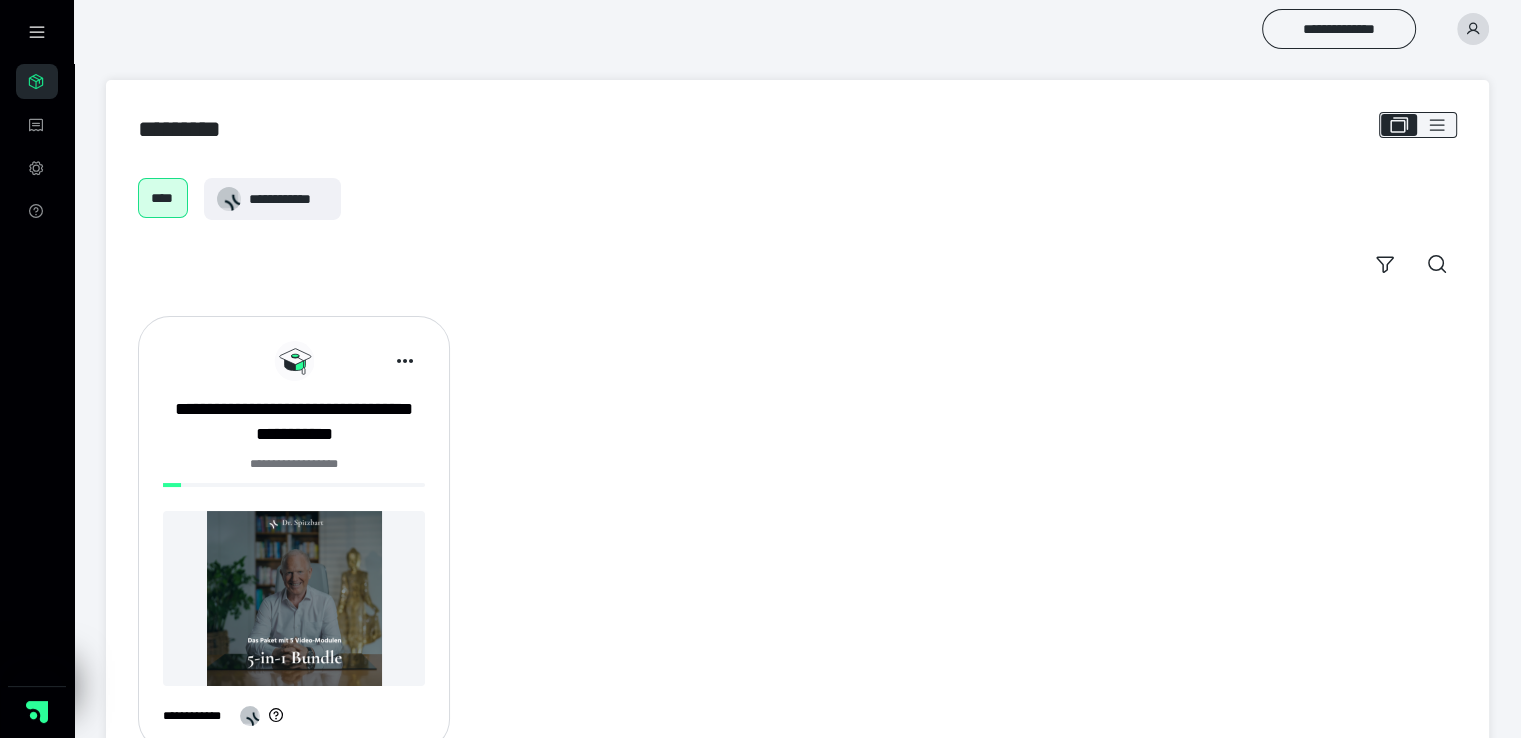 click at bounding box center [294, 598] 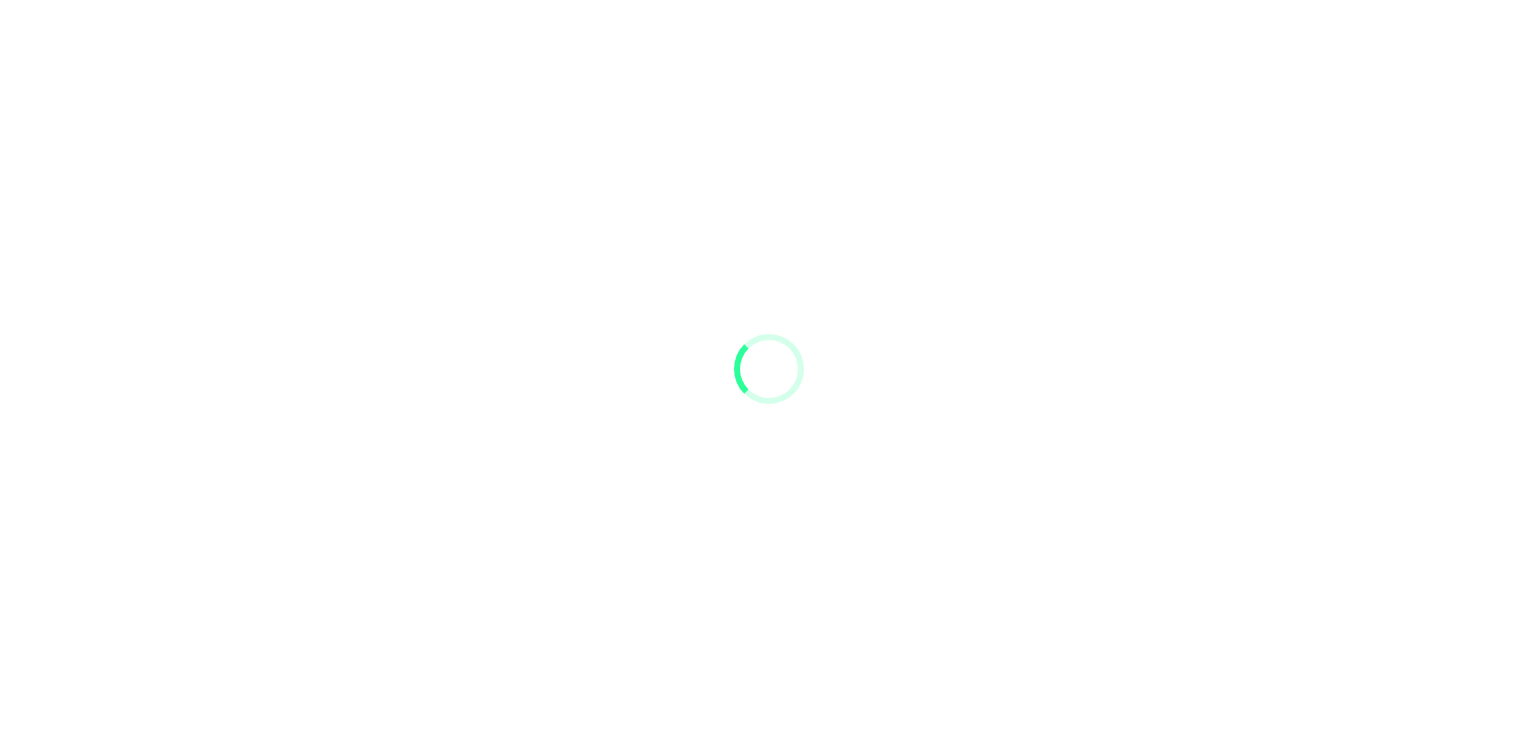 scroll, scrollTop: 0, scrollLeft: 0, axis: both 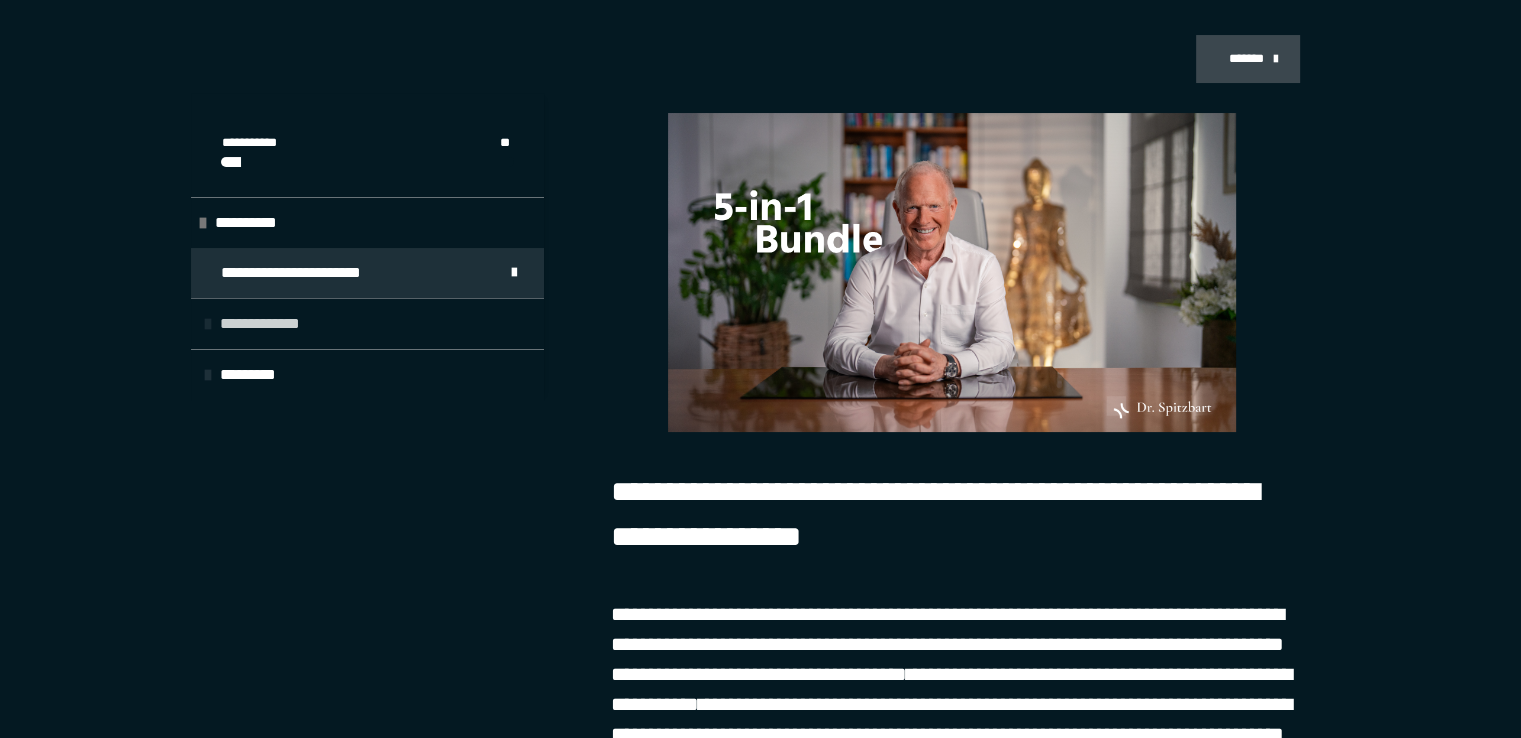 click at bounding box center [208, 324] 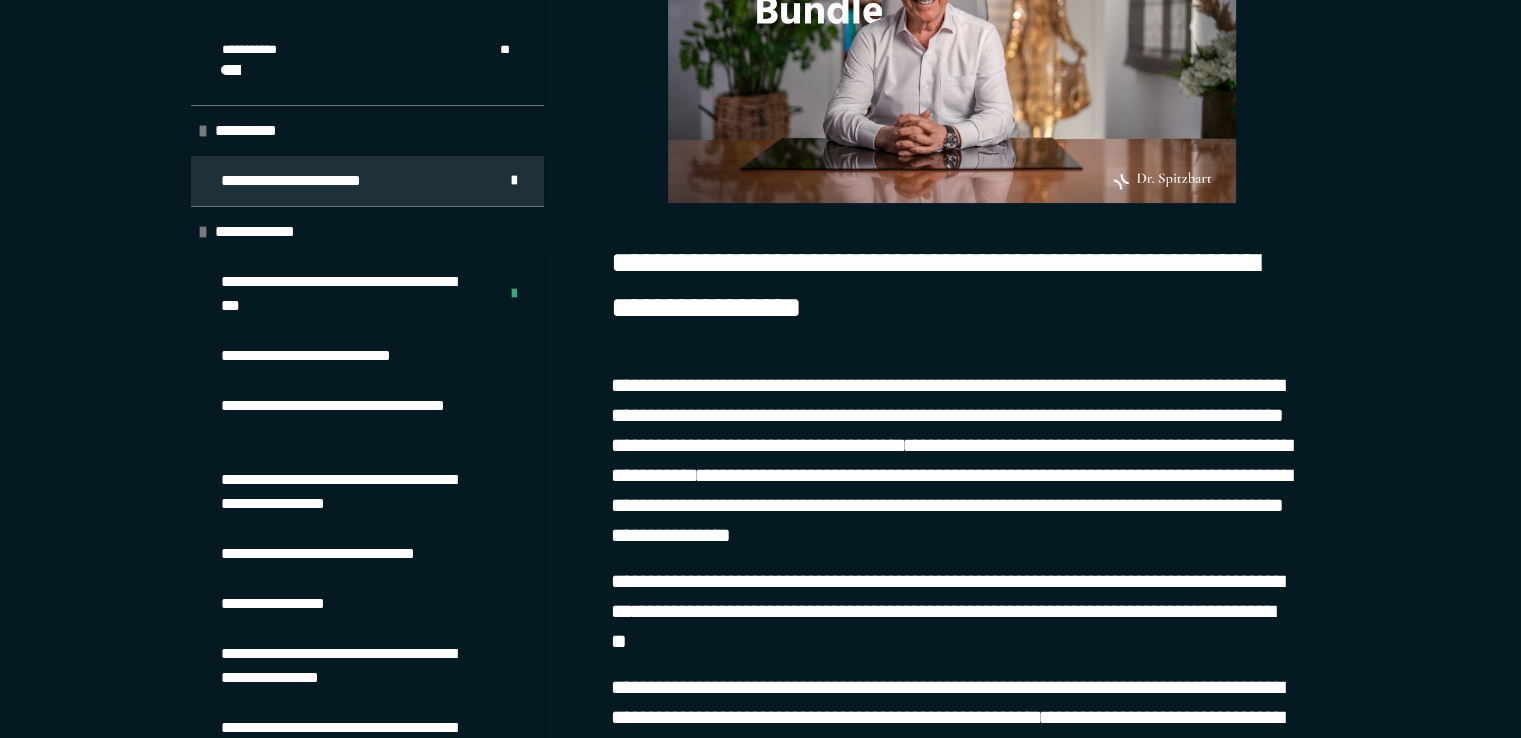 scroll, scrollTop: 510, scrollLeft: 0, axis: vertical 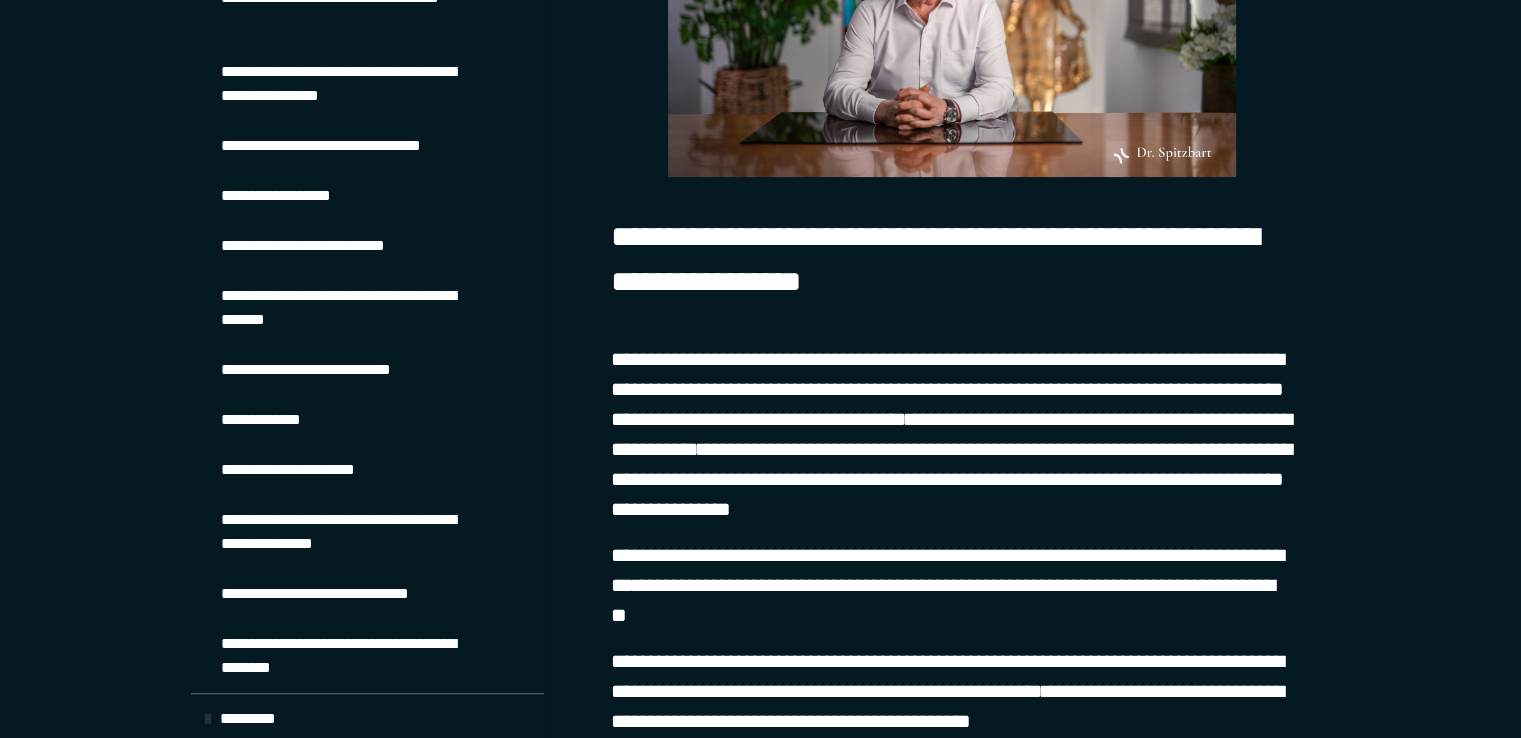 click on "**********" at bounding box center [324, 370] 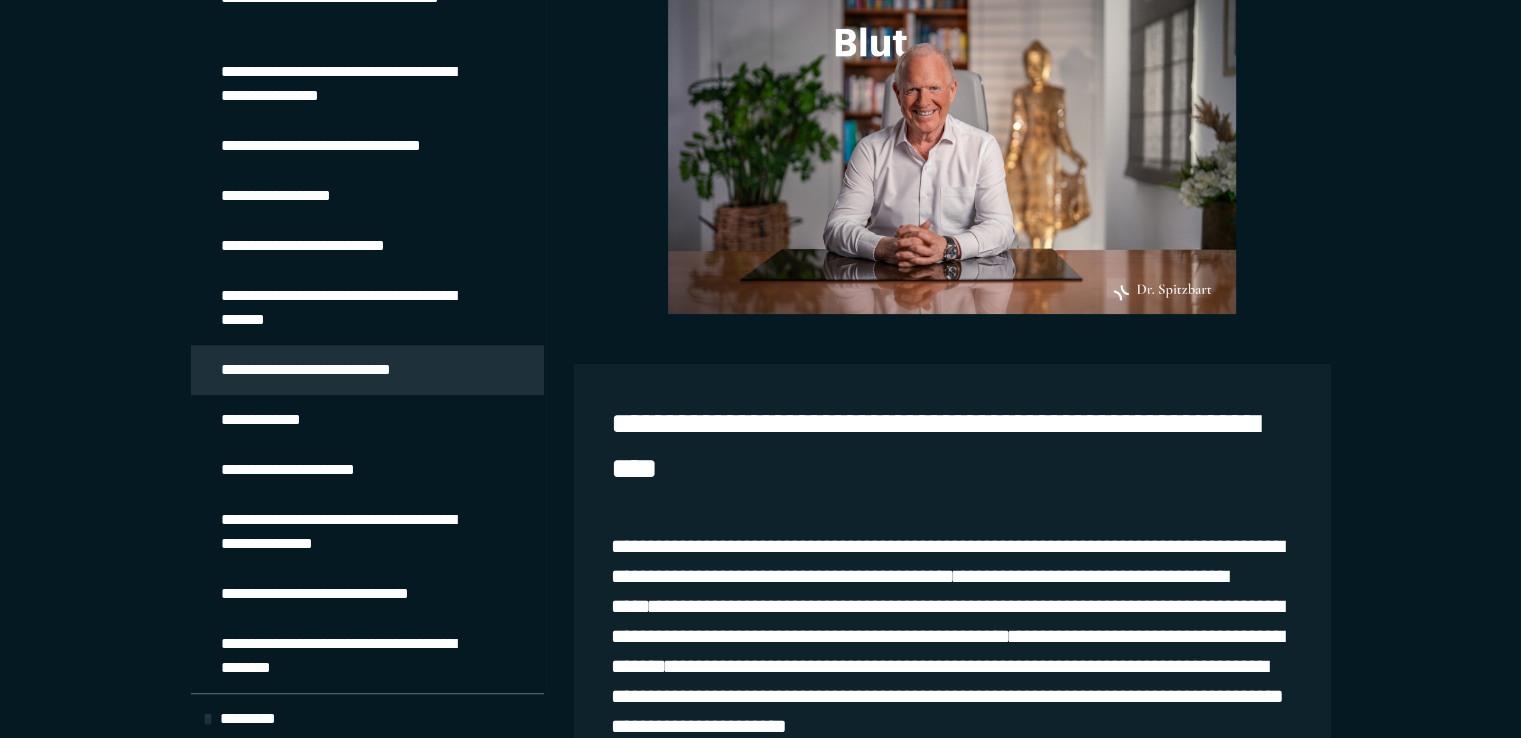 scroll, scrollTop: 303, scrollLeft: 0, axis: vertical 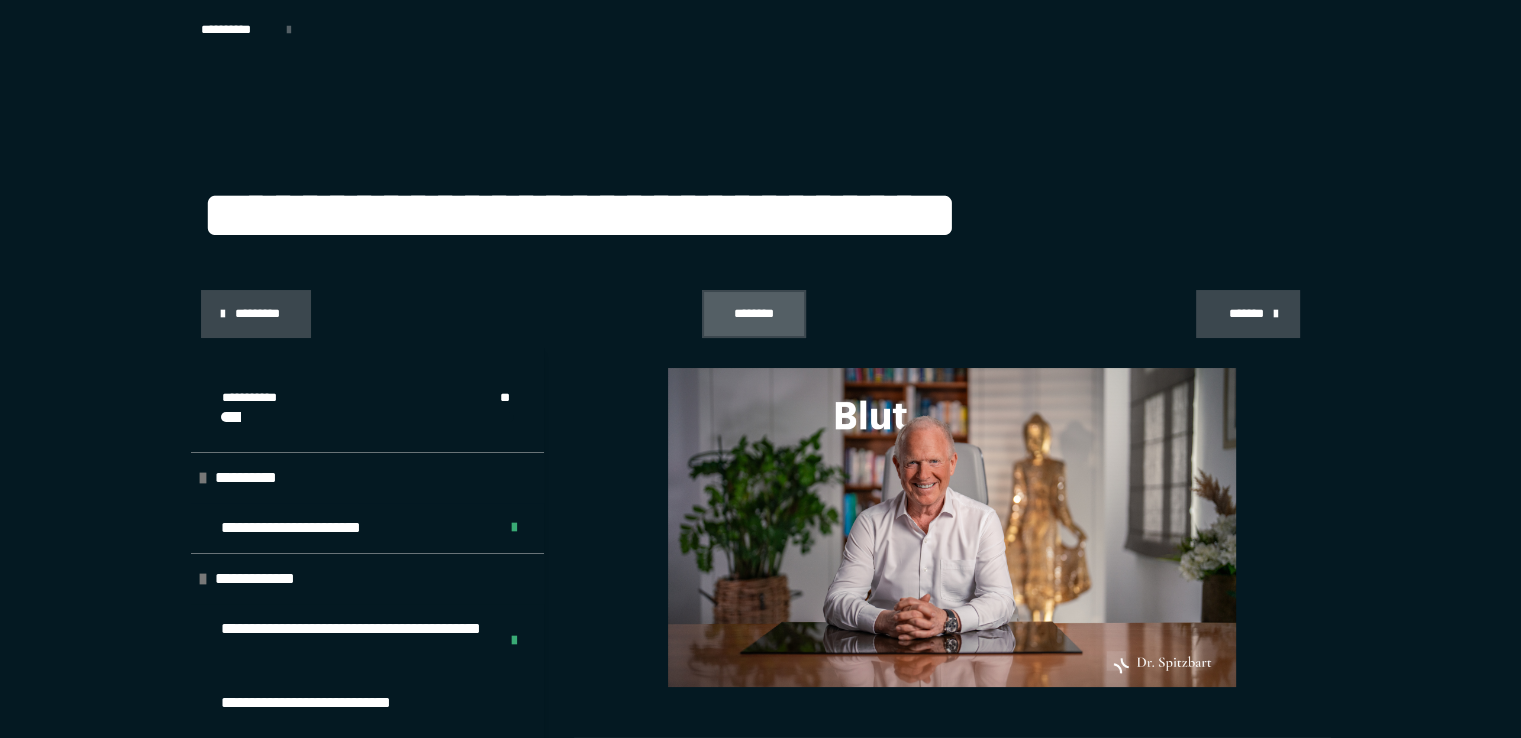 click on "********" at bounding box center (754, 314) 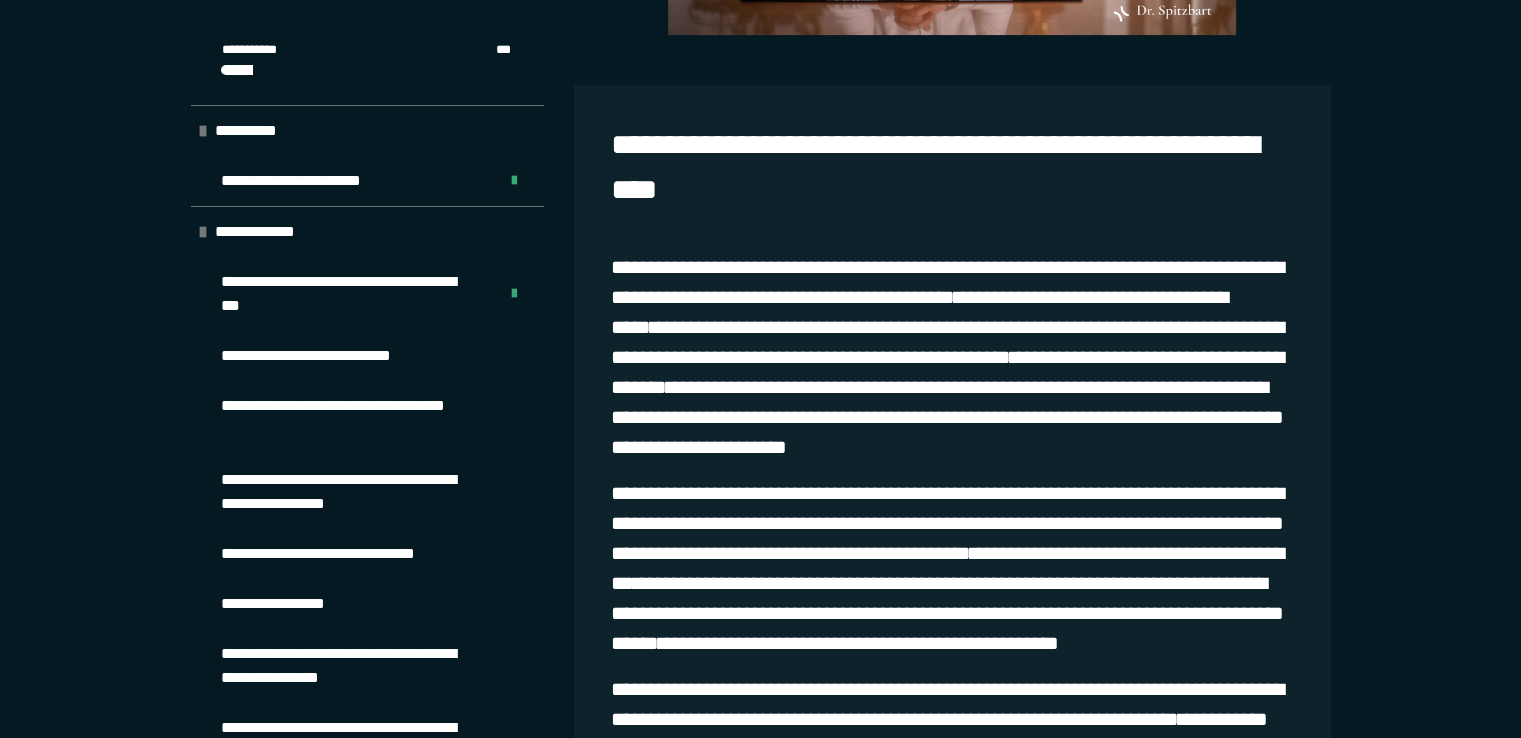 scroll, scrollTop: 676, scrollLeft: 0, axis: vertical 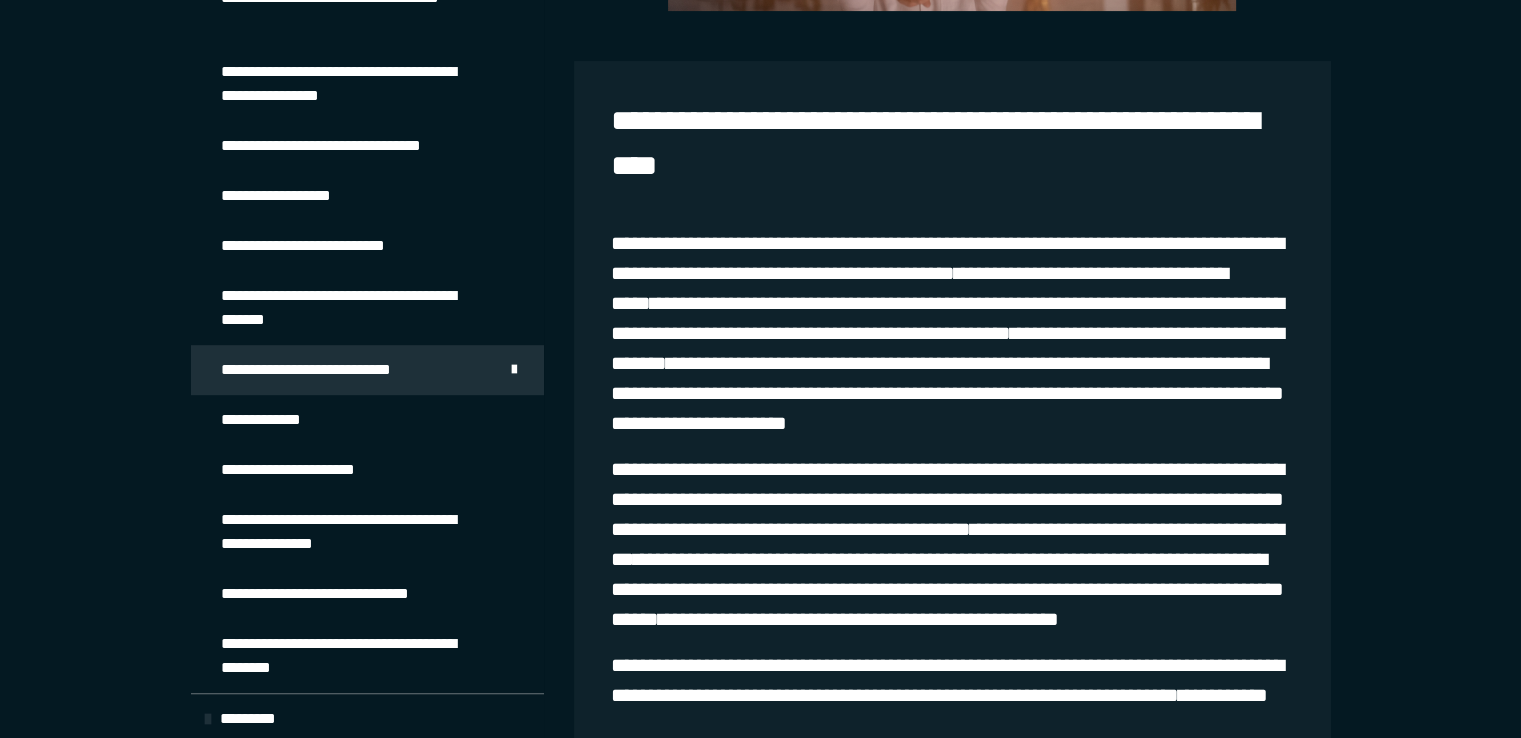 click on "**********" at bounding box center (304, 470) 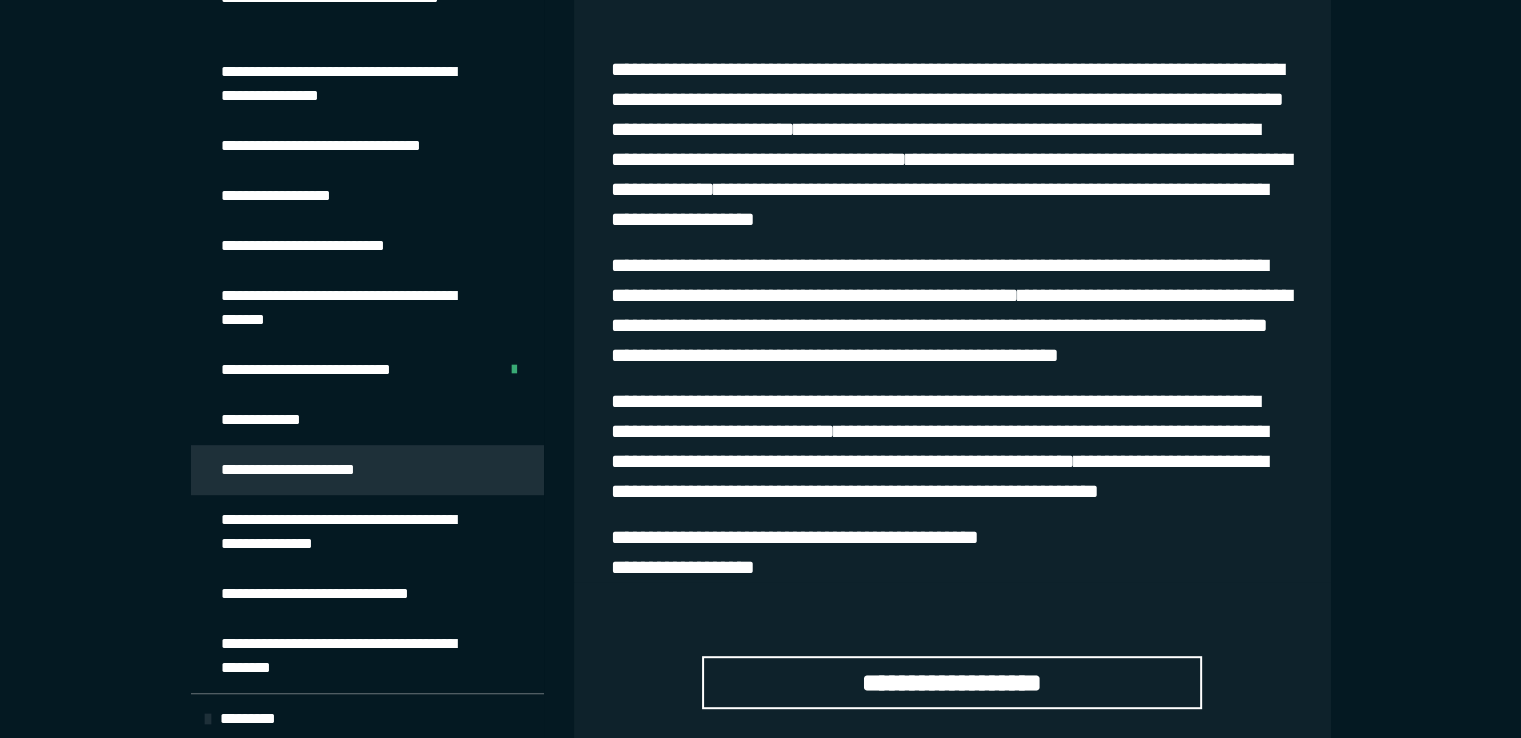 scroll, scrollTop: 1015, scrollLeft: 0, axis: vertical 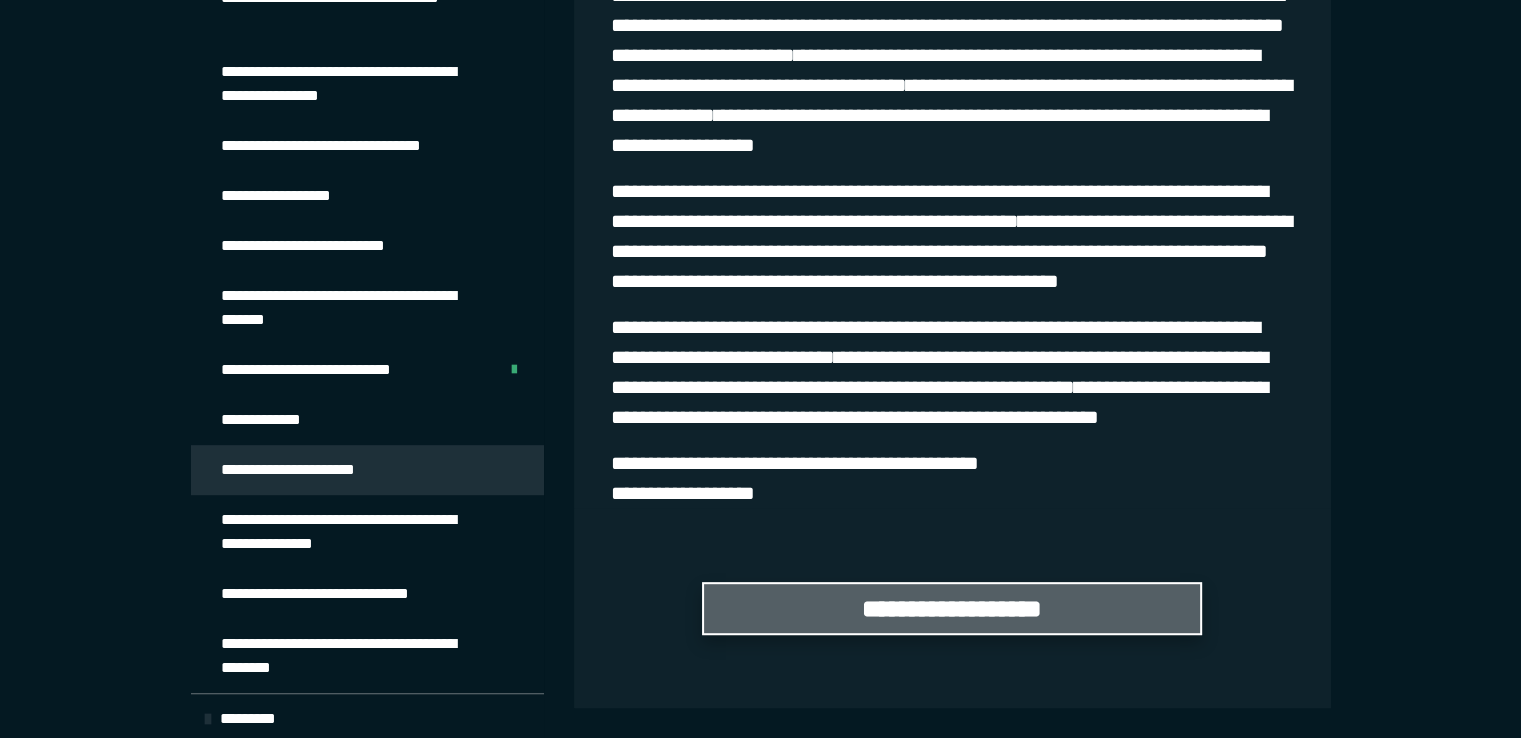 click on "**********" at bounding box center [952, 608] 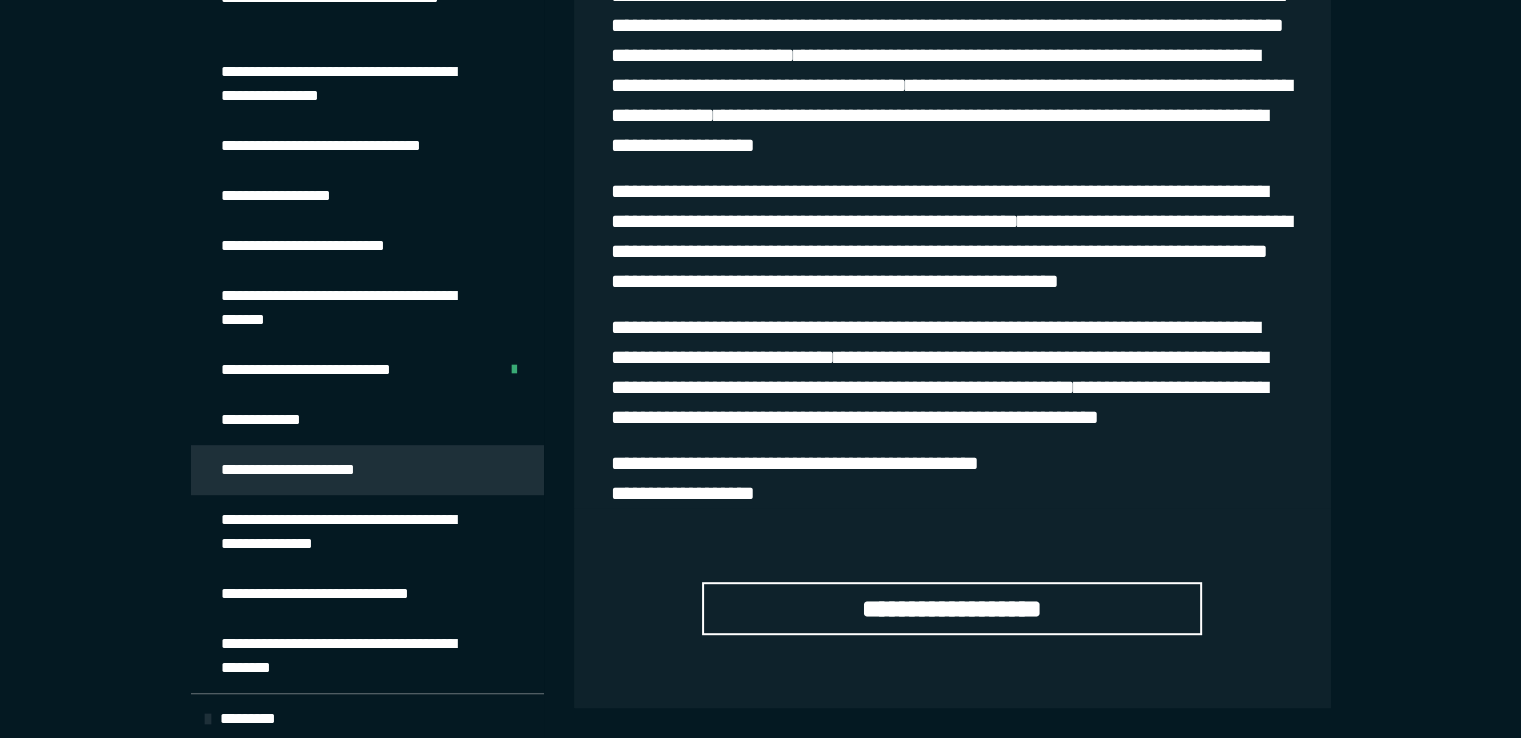 click on "**********" at bounding box center [266, 420] 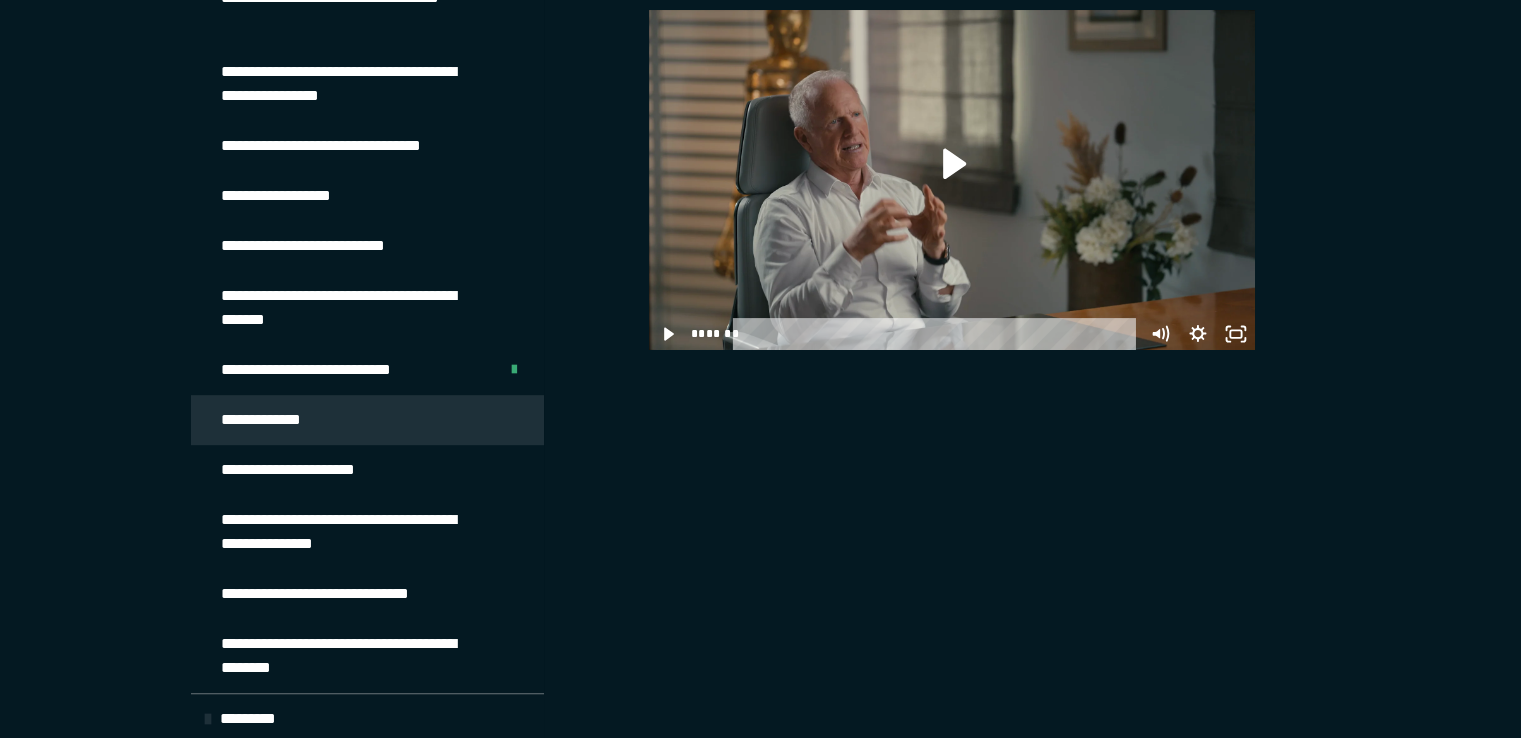 click on "**********" at bounding box center (304, 470) 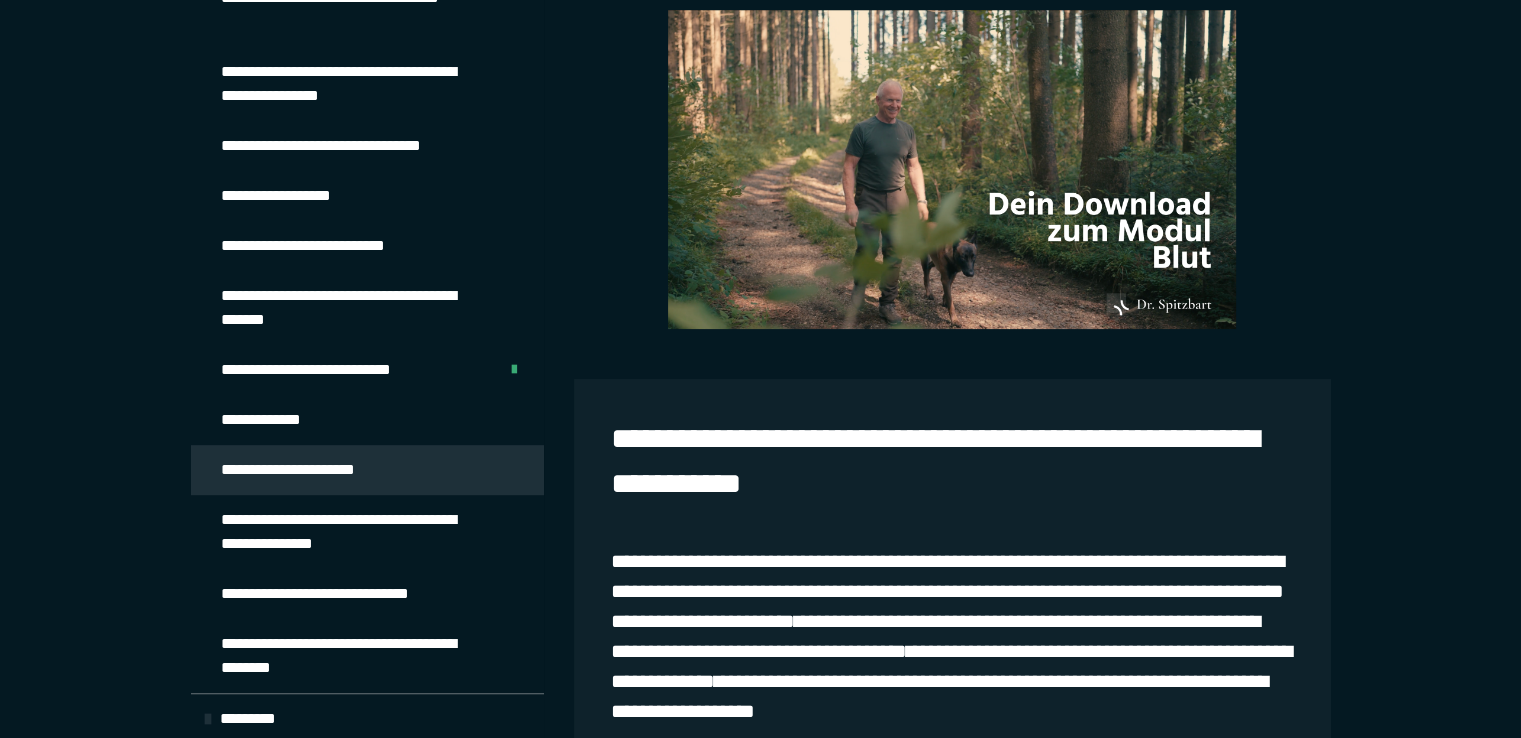 scroll, scrollTop: 1015, scrollLeft: 0, axis: vertical 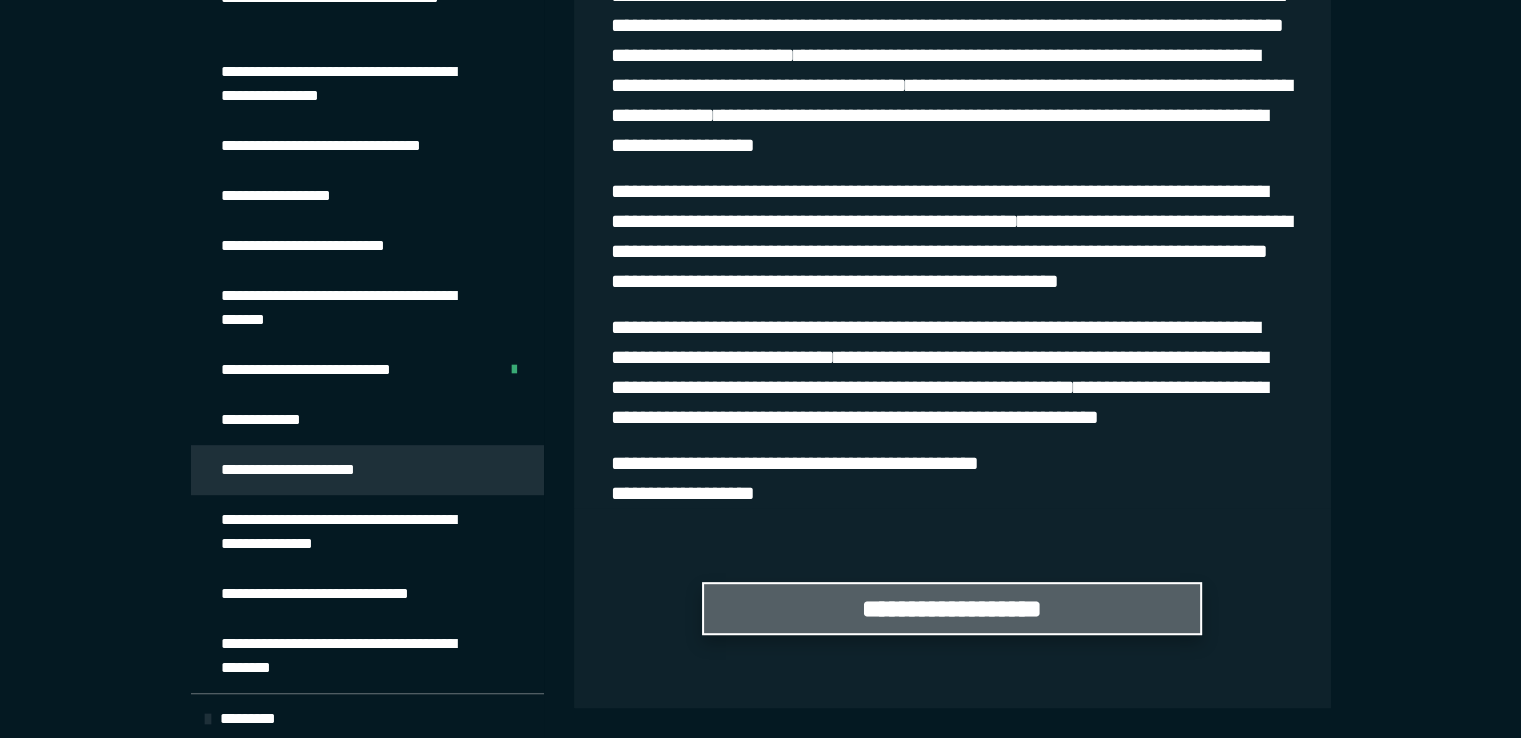 click on "**********" at bounding box center [952, 608] 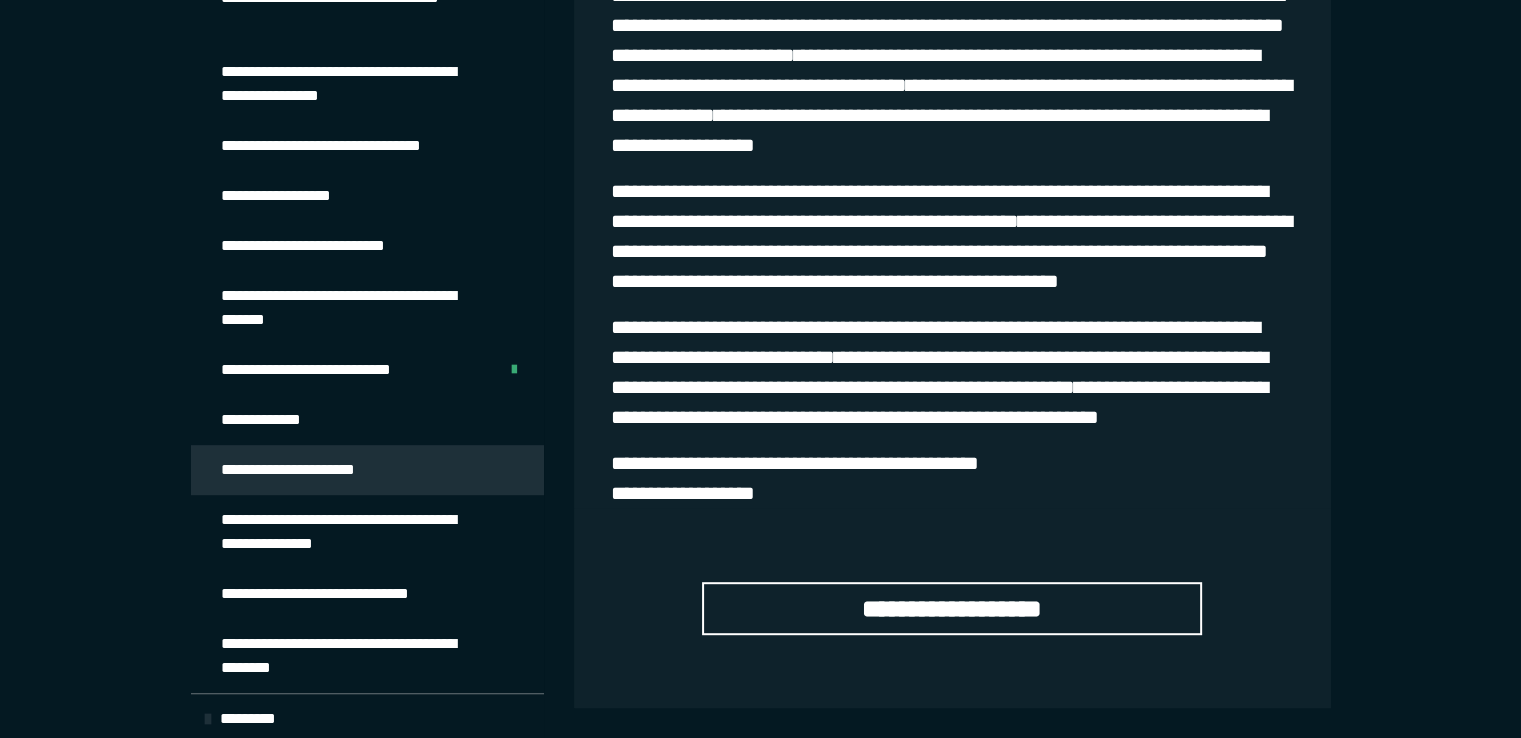 click on "**********" at bounding box center (352, 656) 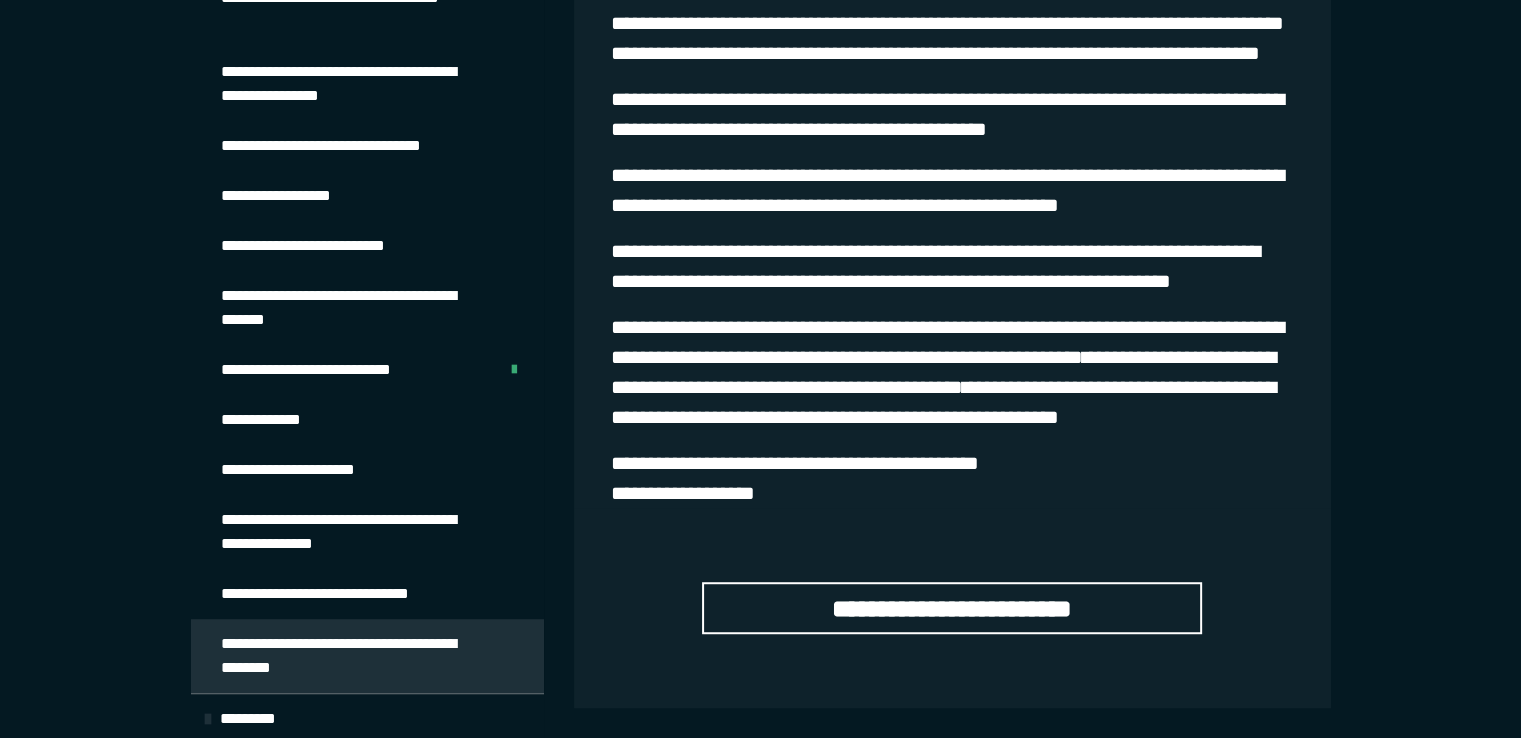 scroll, scrollTop: 1278, scrollLeft: 0, axis: vertical 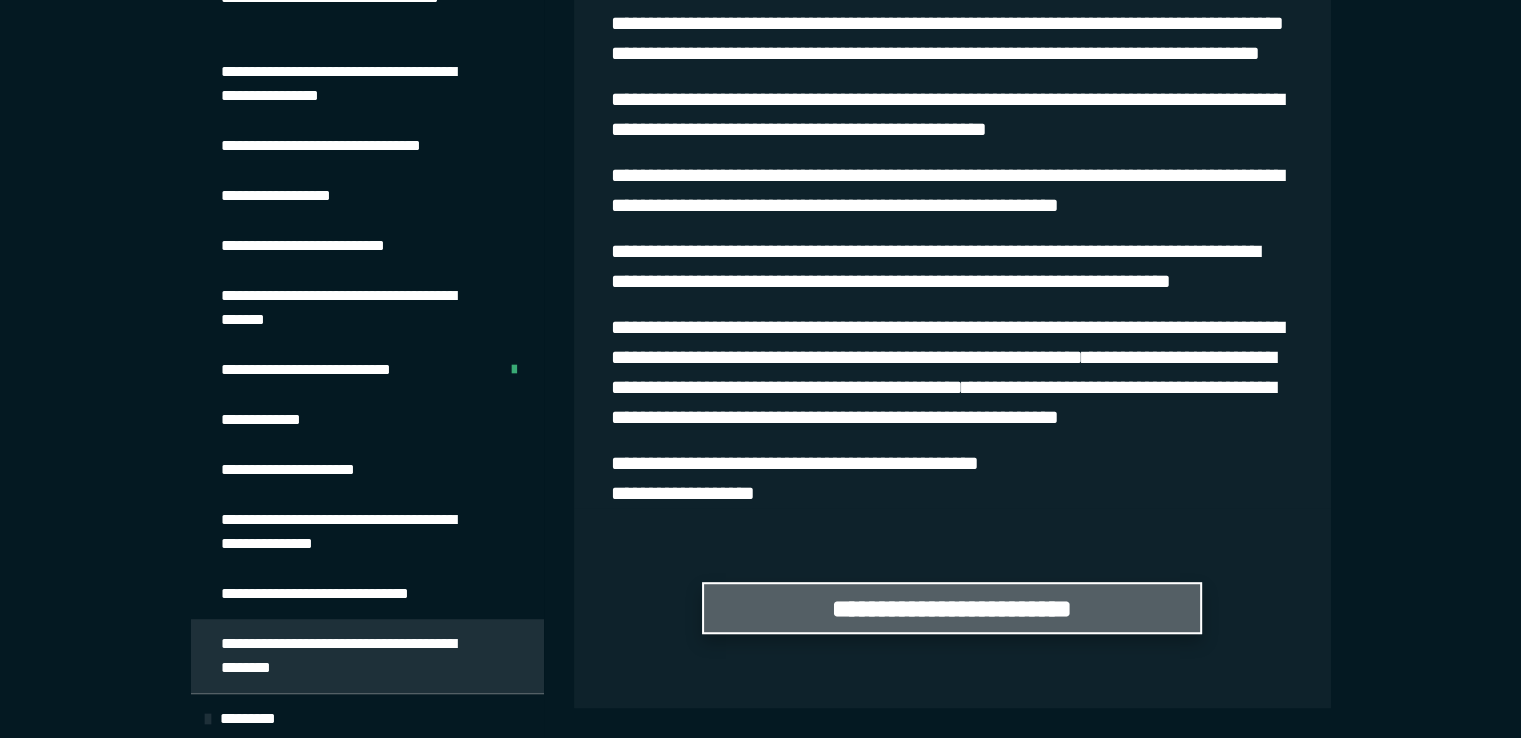 click on "**********" at bounding box center [952, 608] 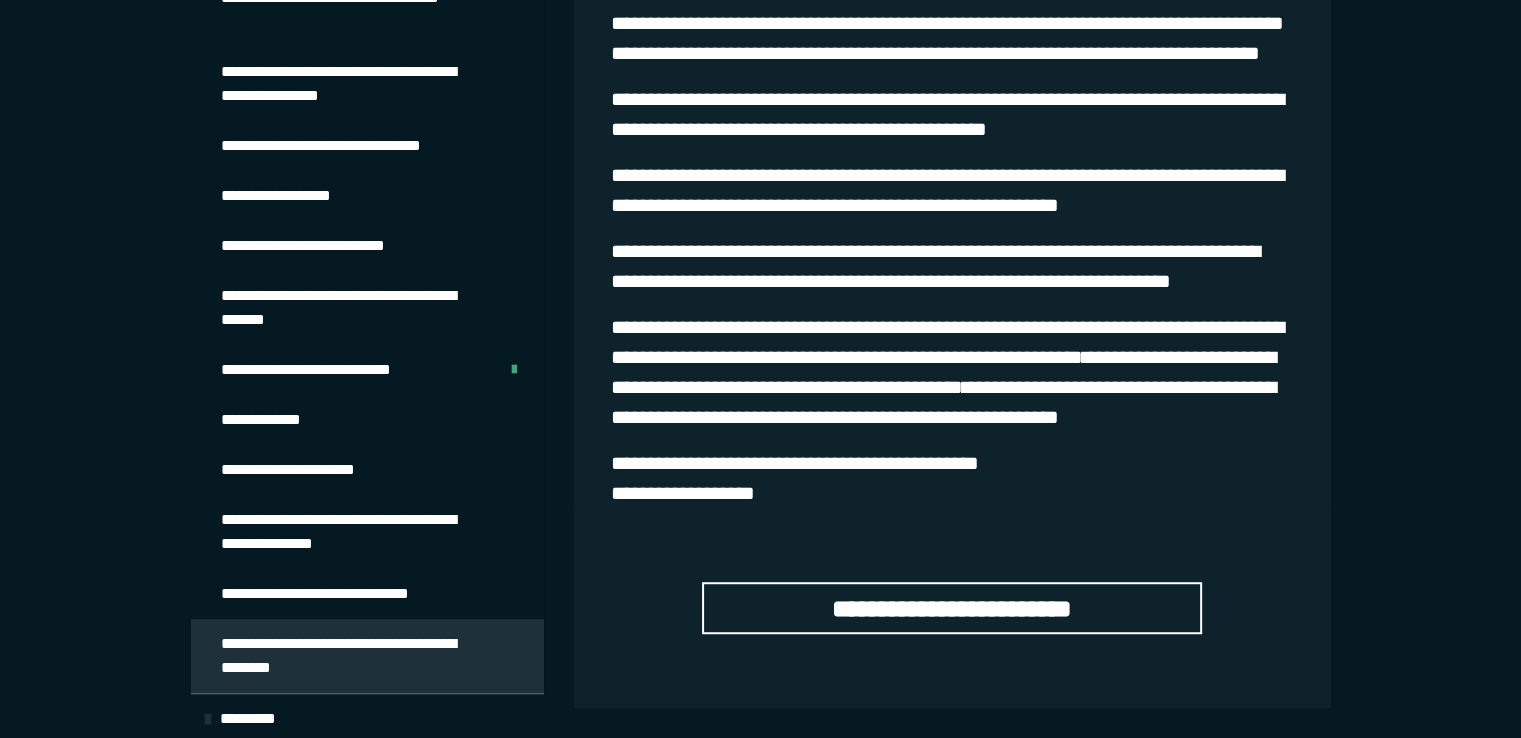 click on "**********" at bounding box center [266, 420] 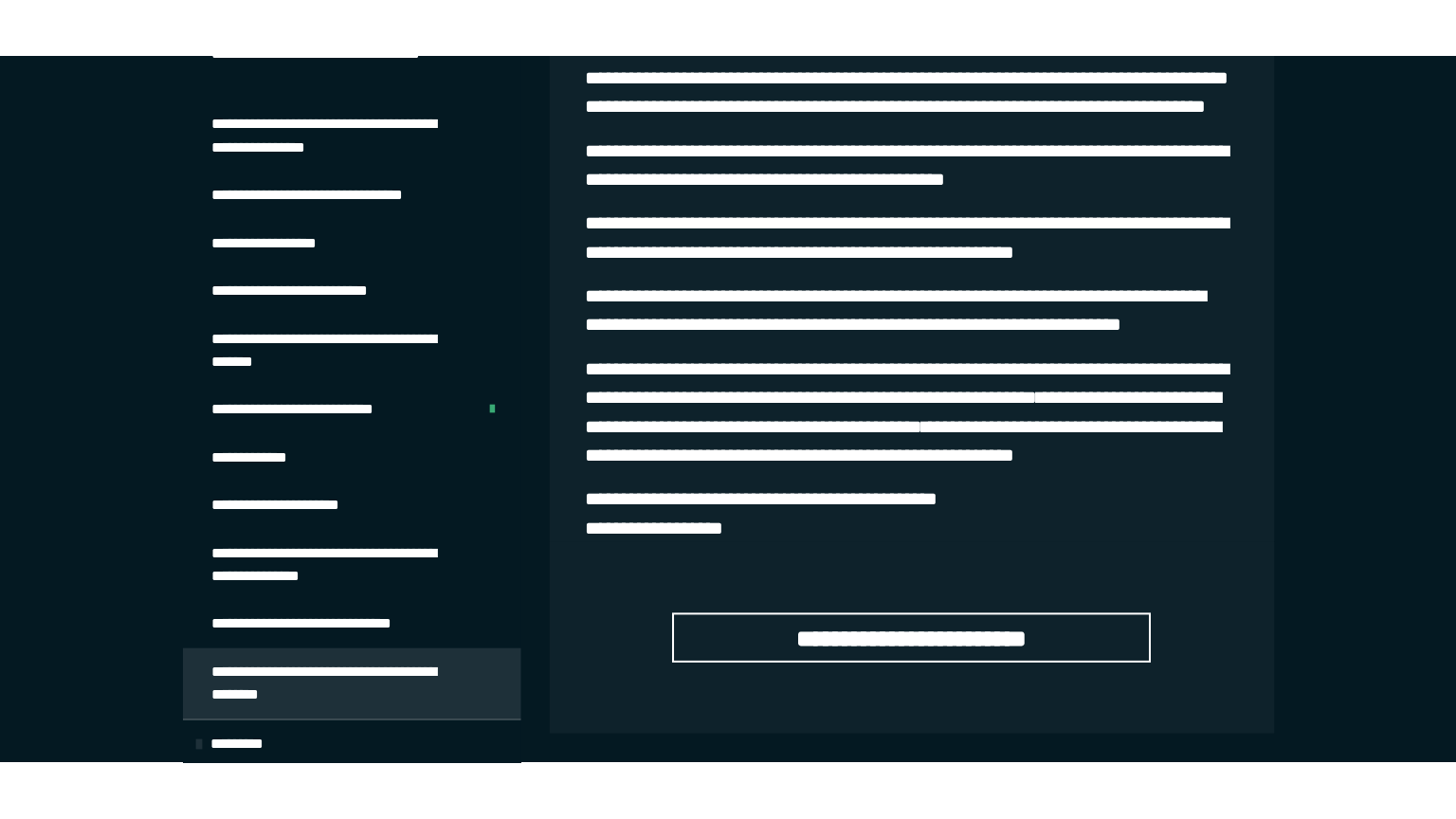 scroll, scrollTop: 339, scrollLeft: 0, axis: vertical 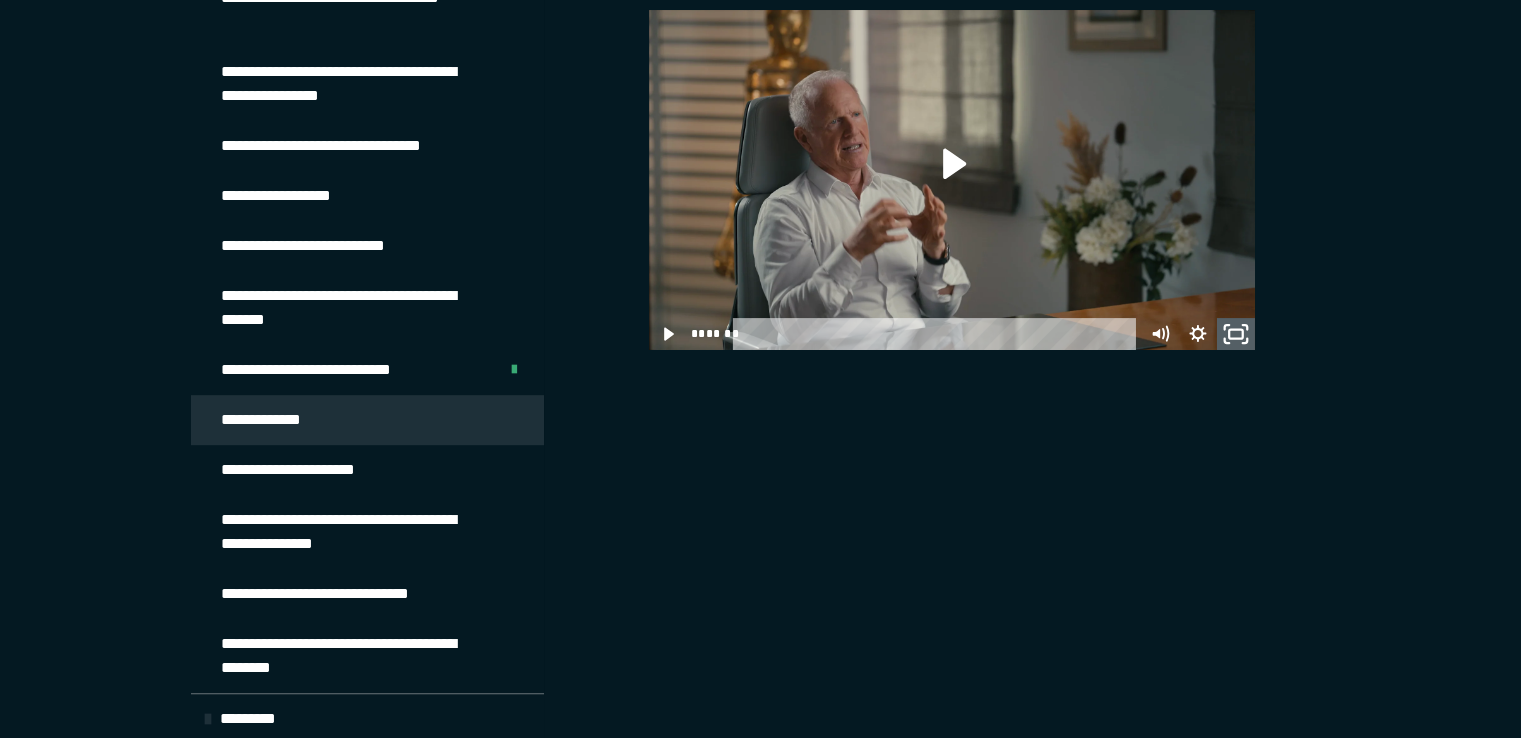 click 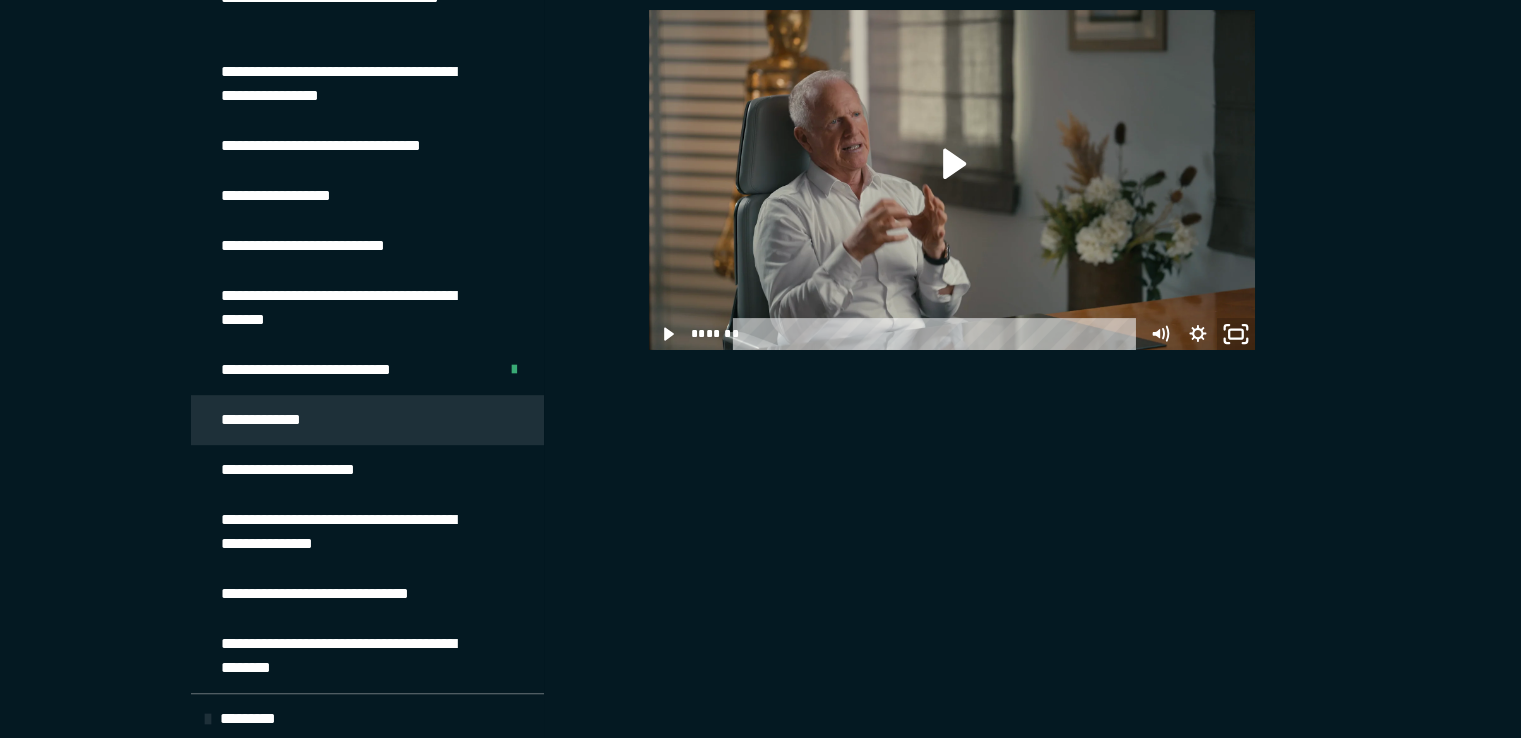 scroll, scrollTop: 926, scrollLeft: 0, axis: vertical 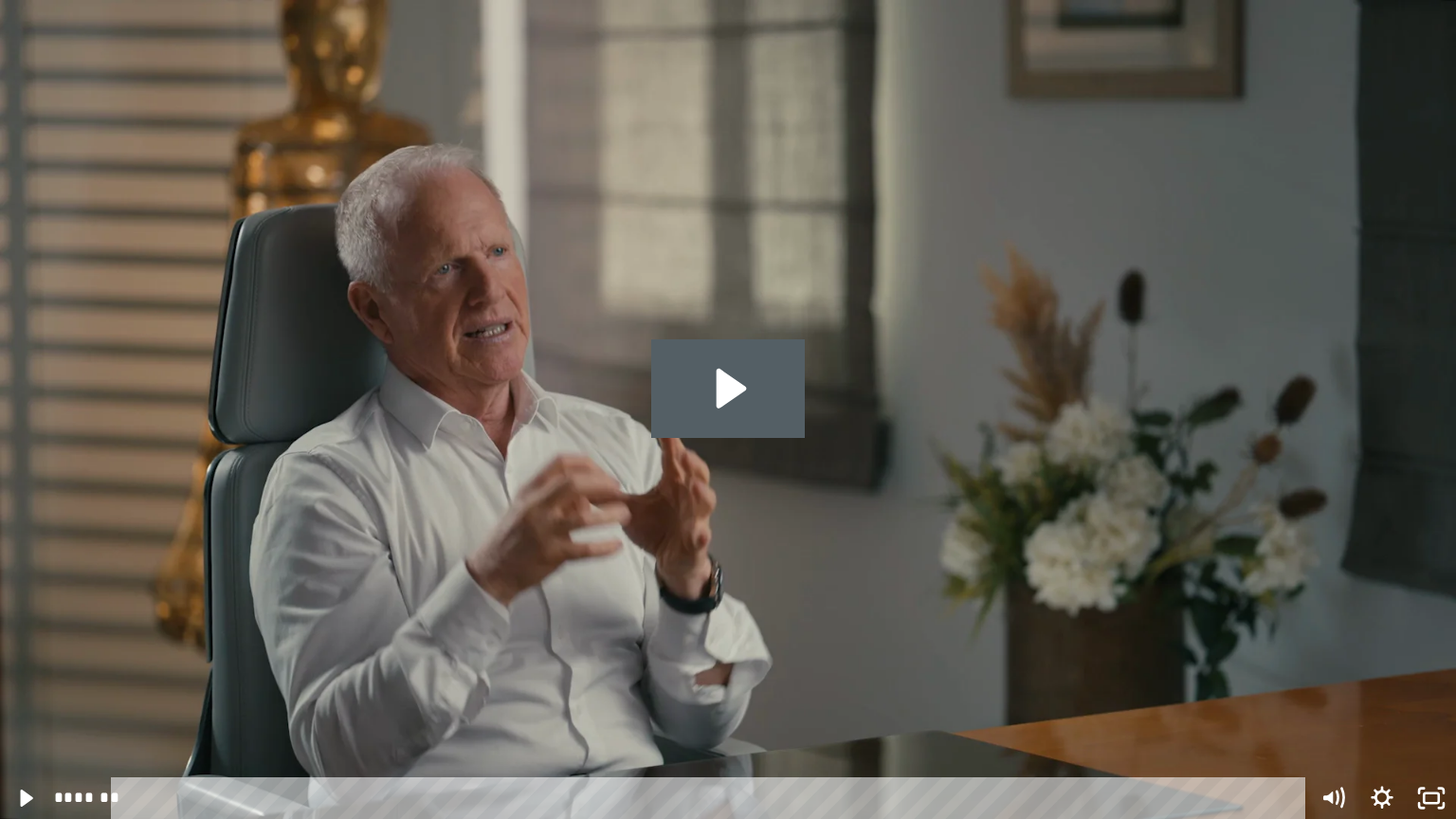 click 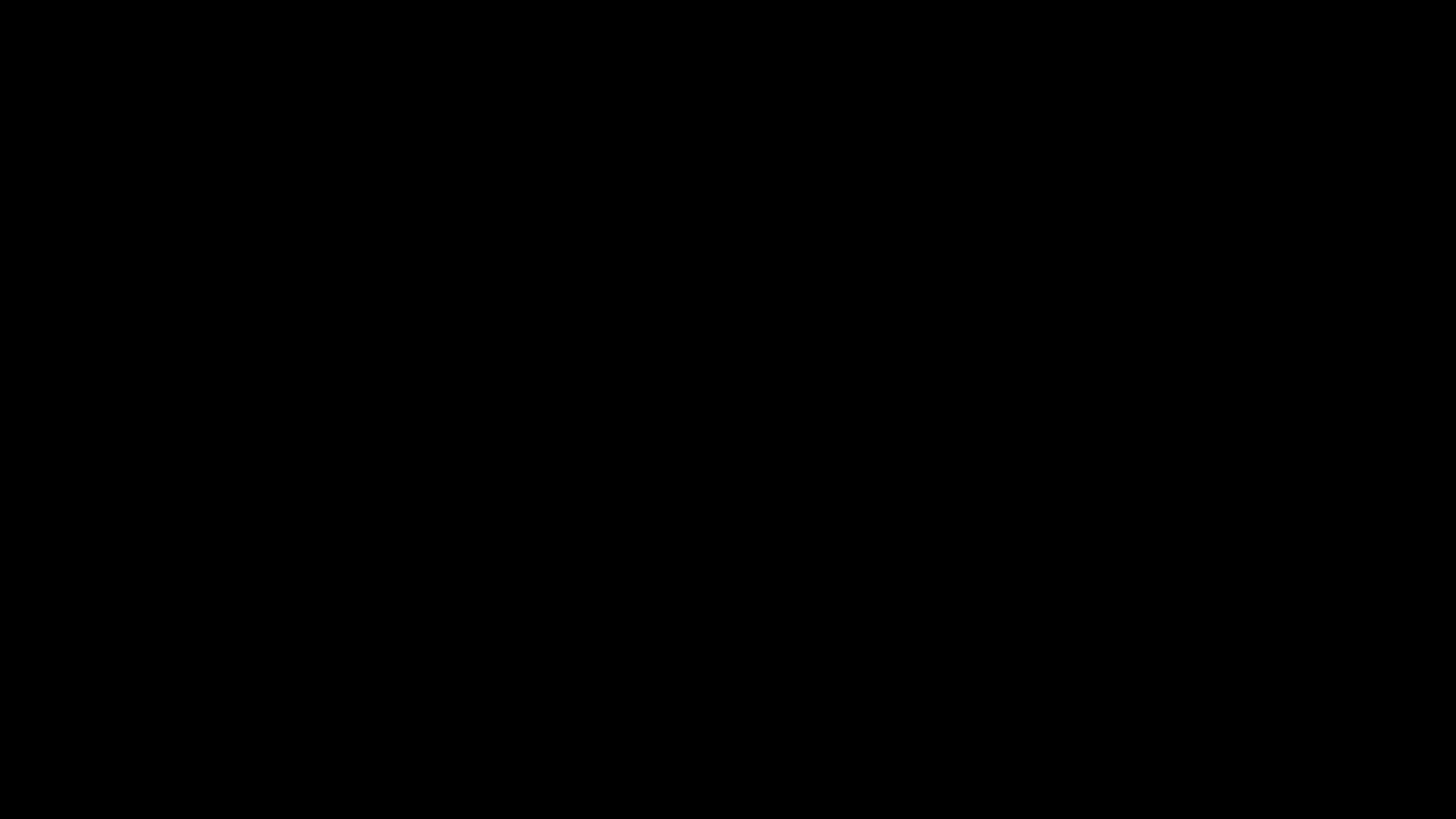 type 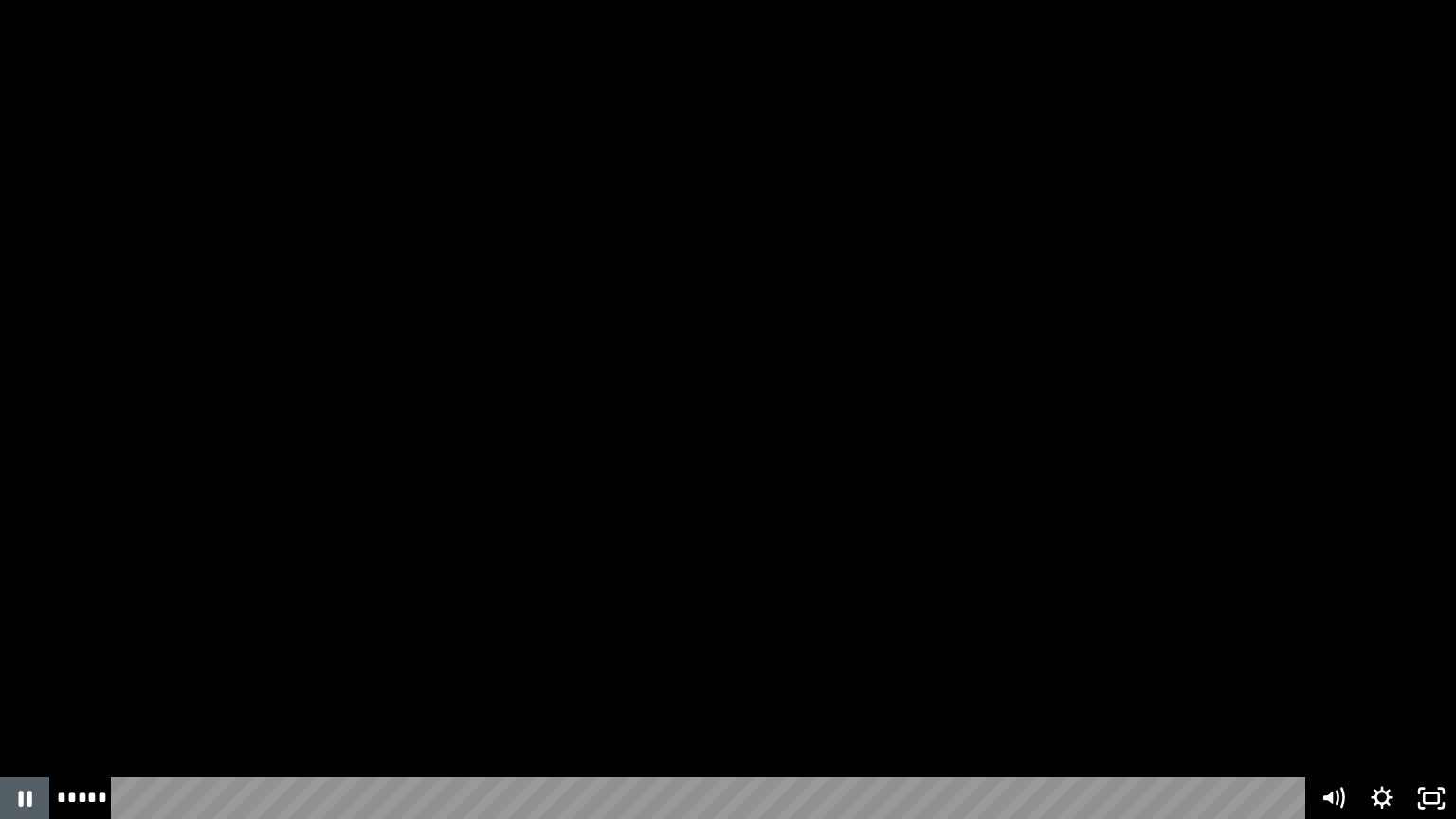 click 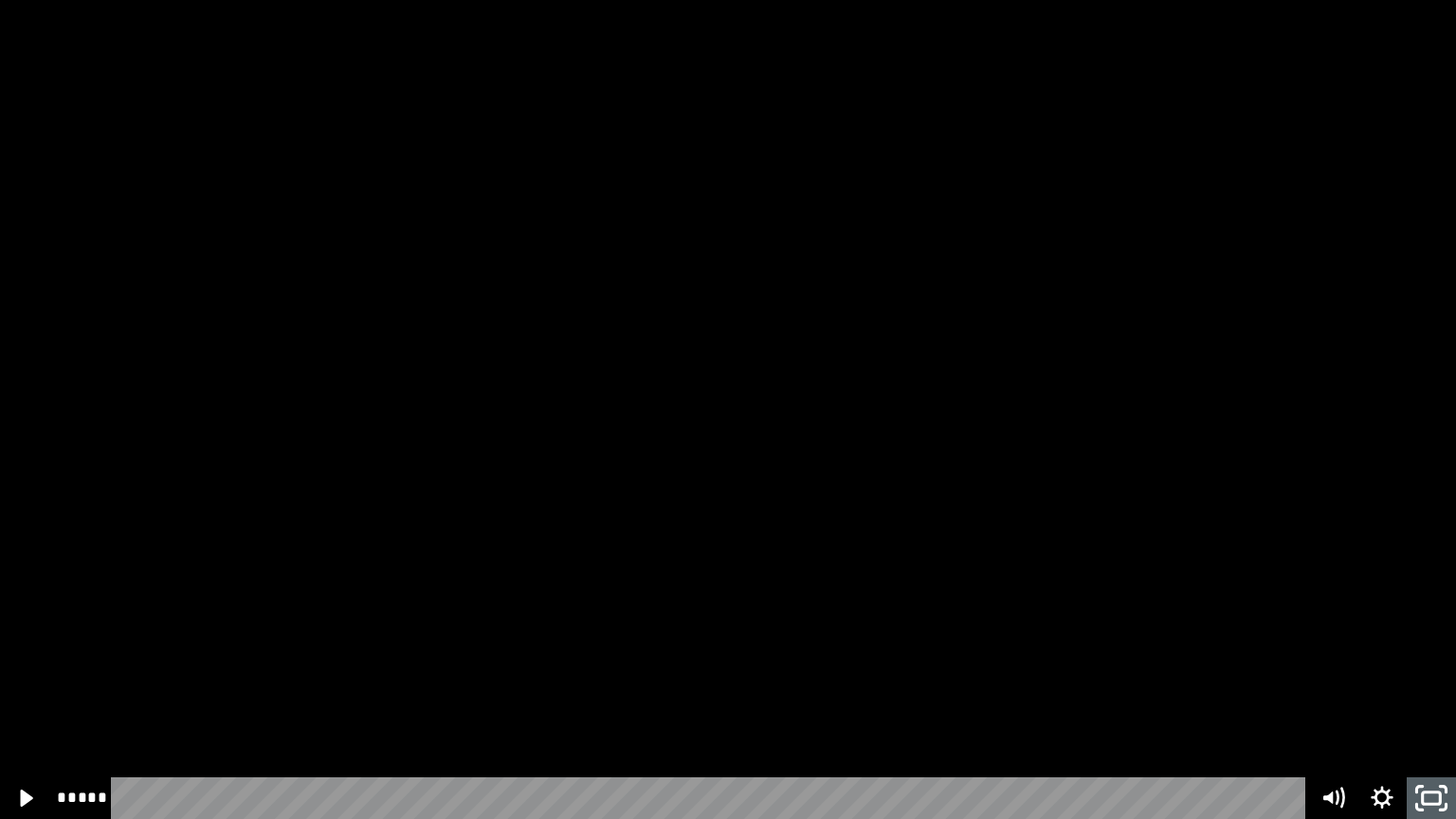 click 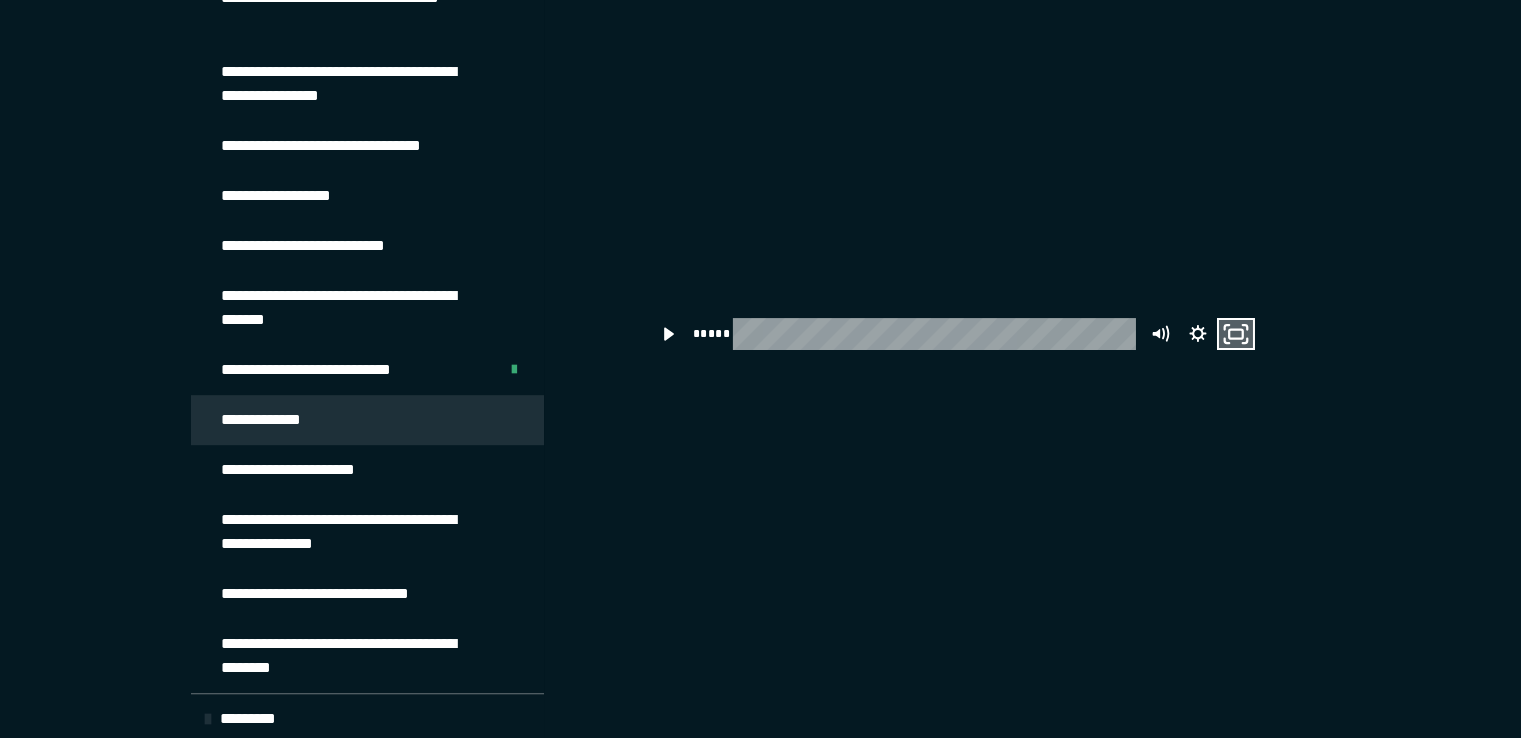 click 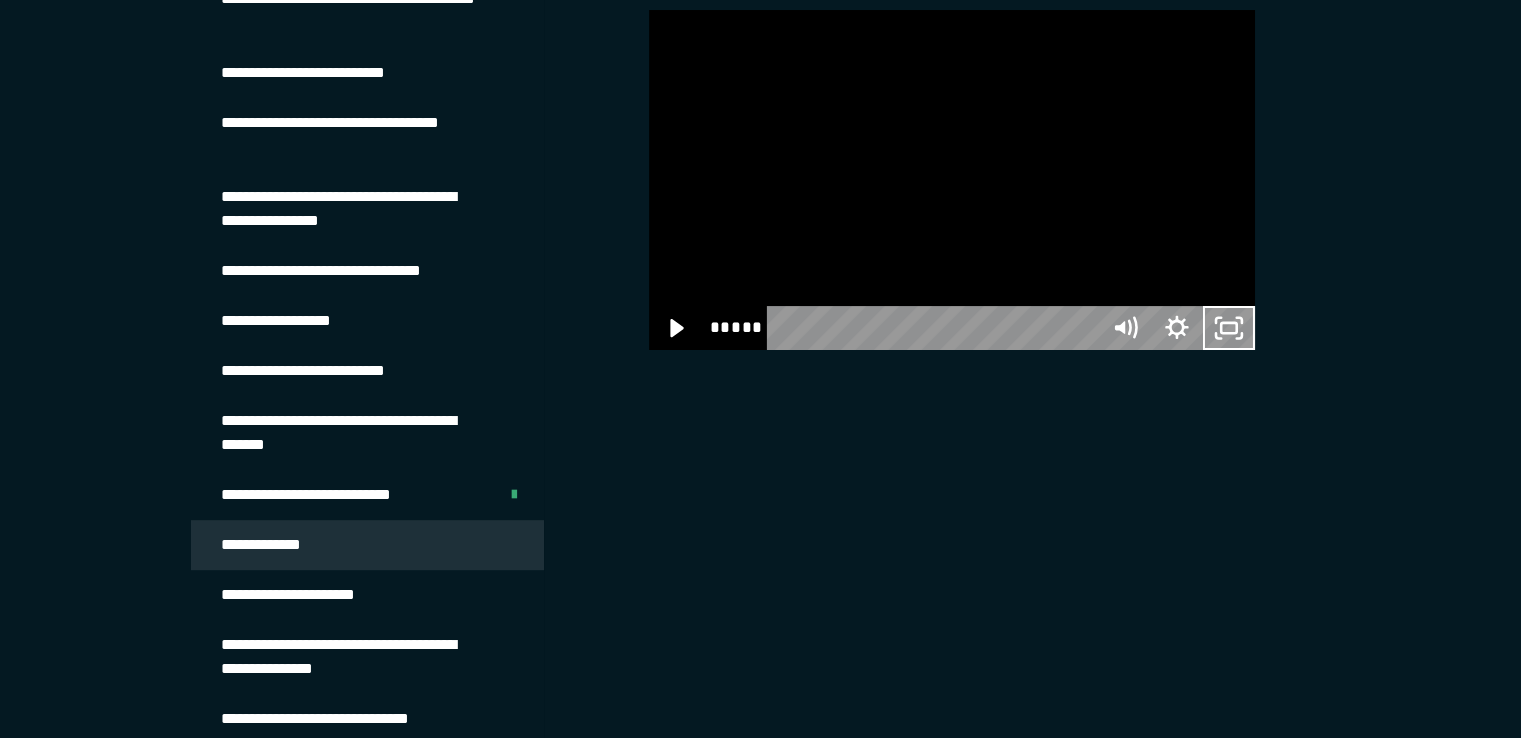 scroll, scrollTop: 926, scrollLeft: 0, axis: vertical 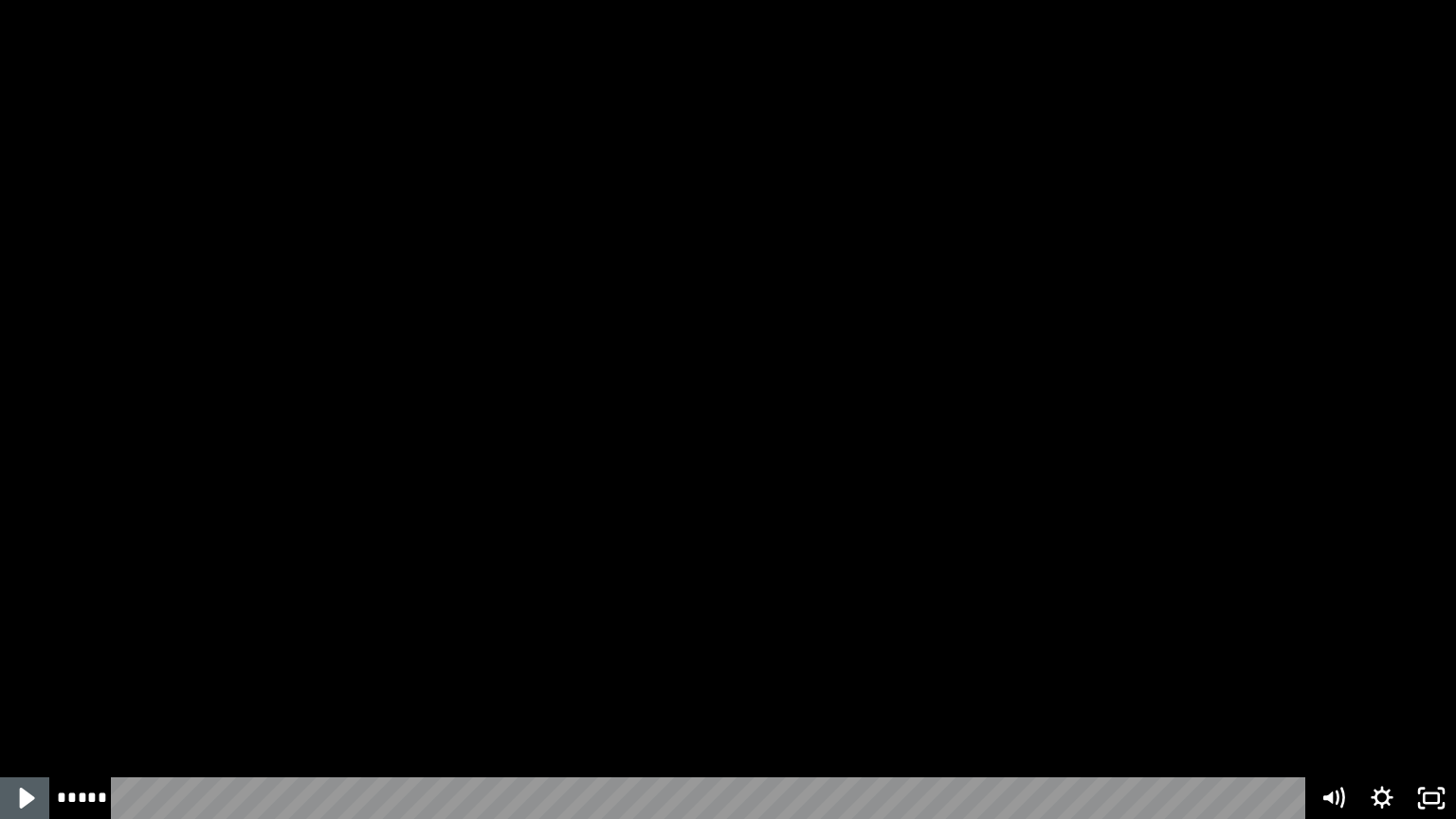 click 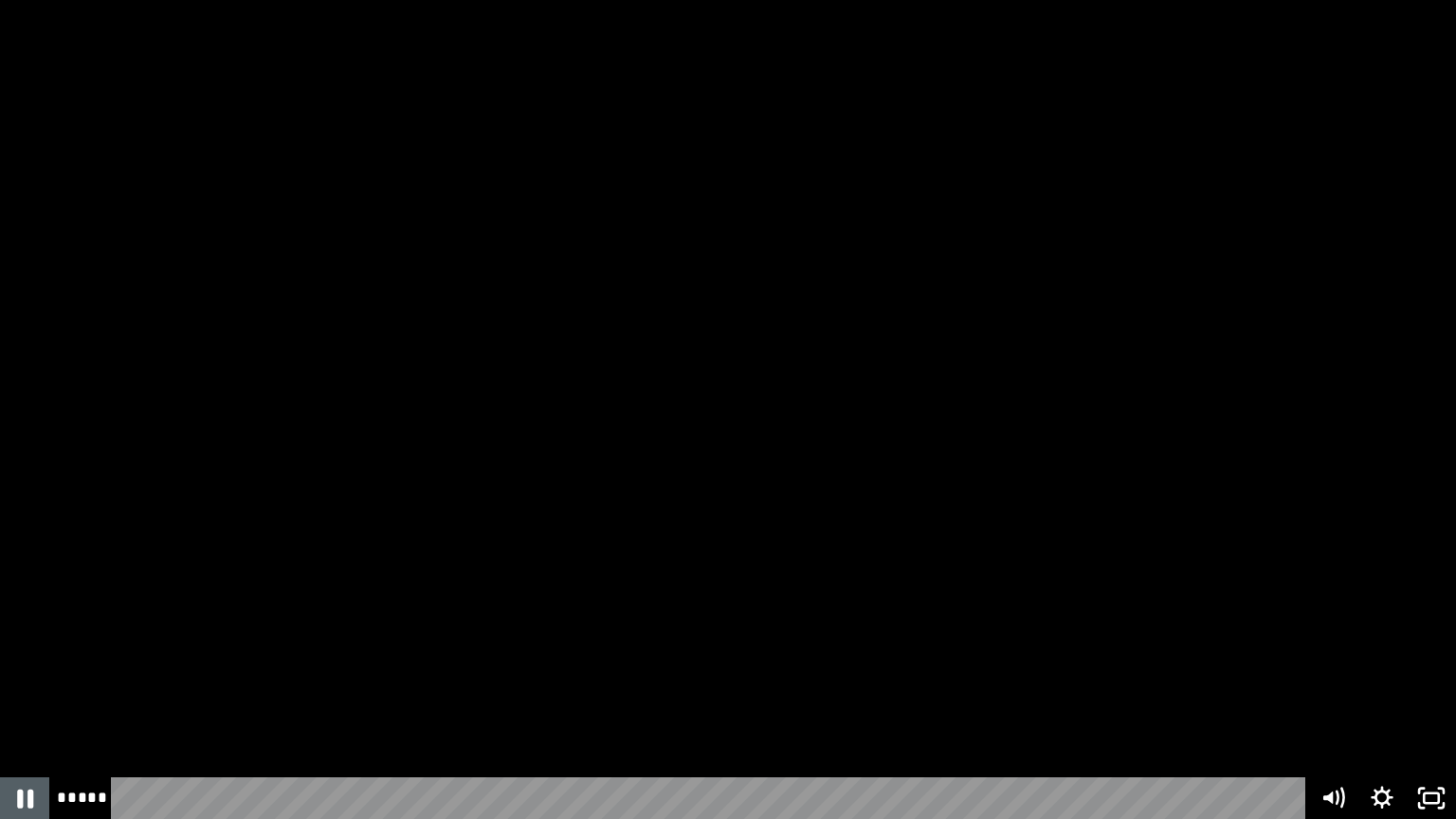 click 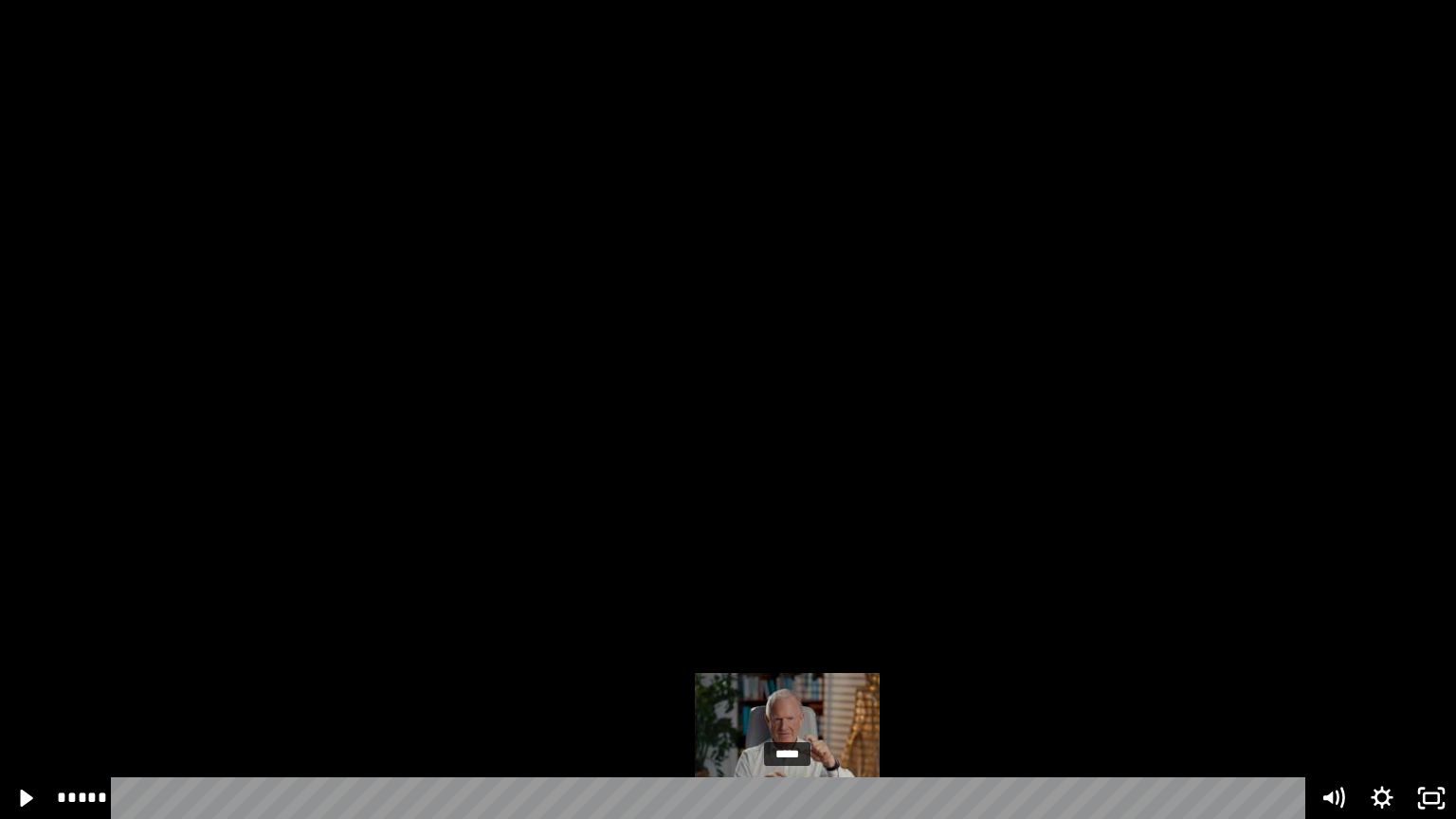 click on "*****" at bounding box center (712, 798) 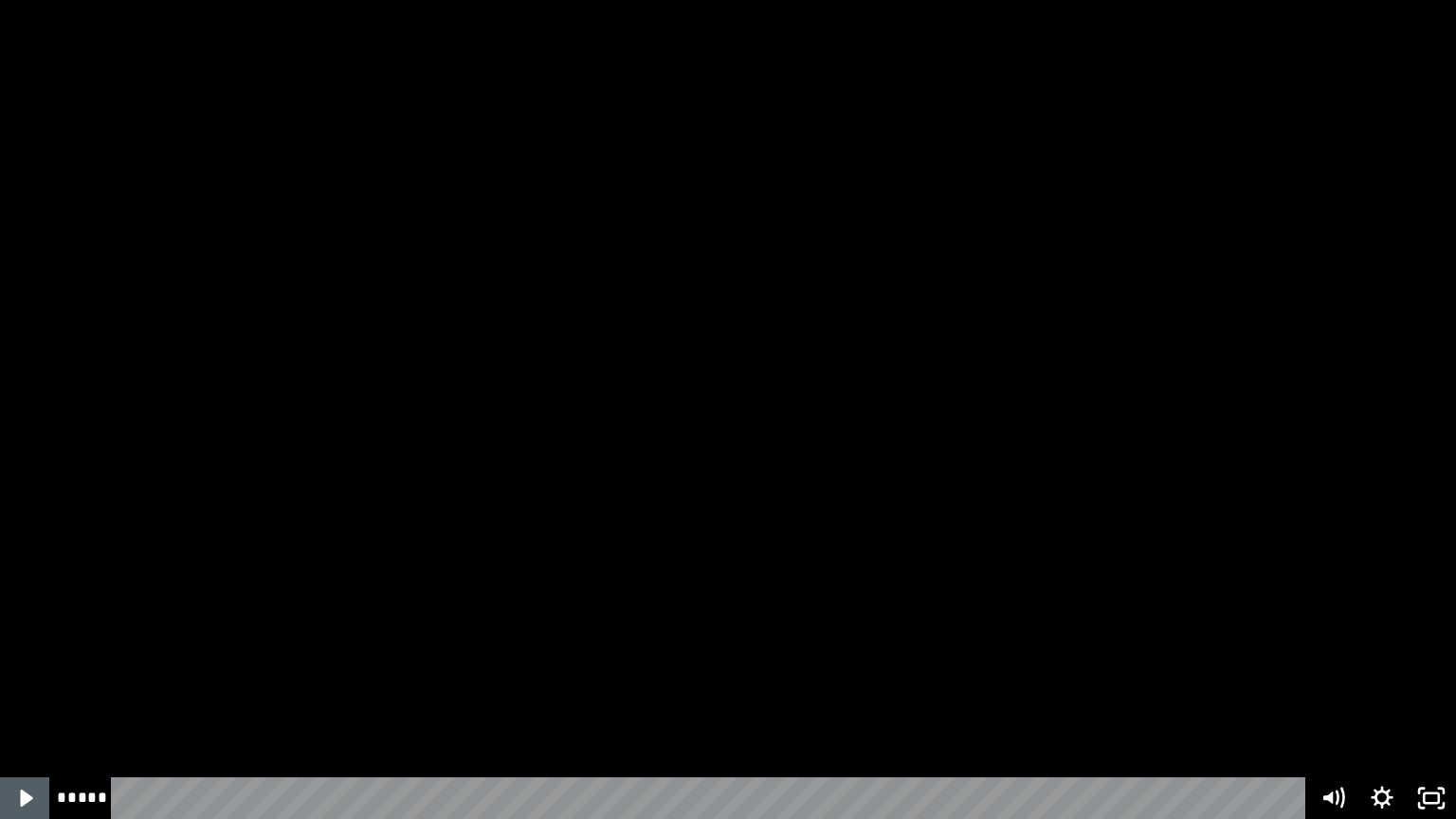 click 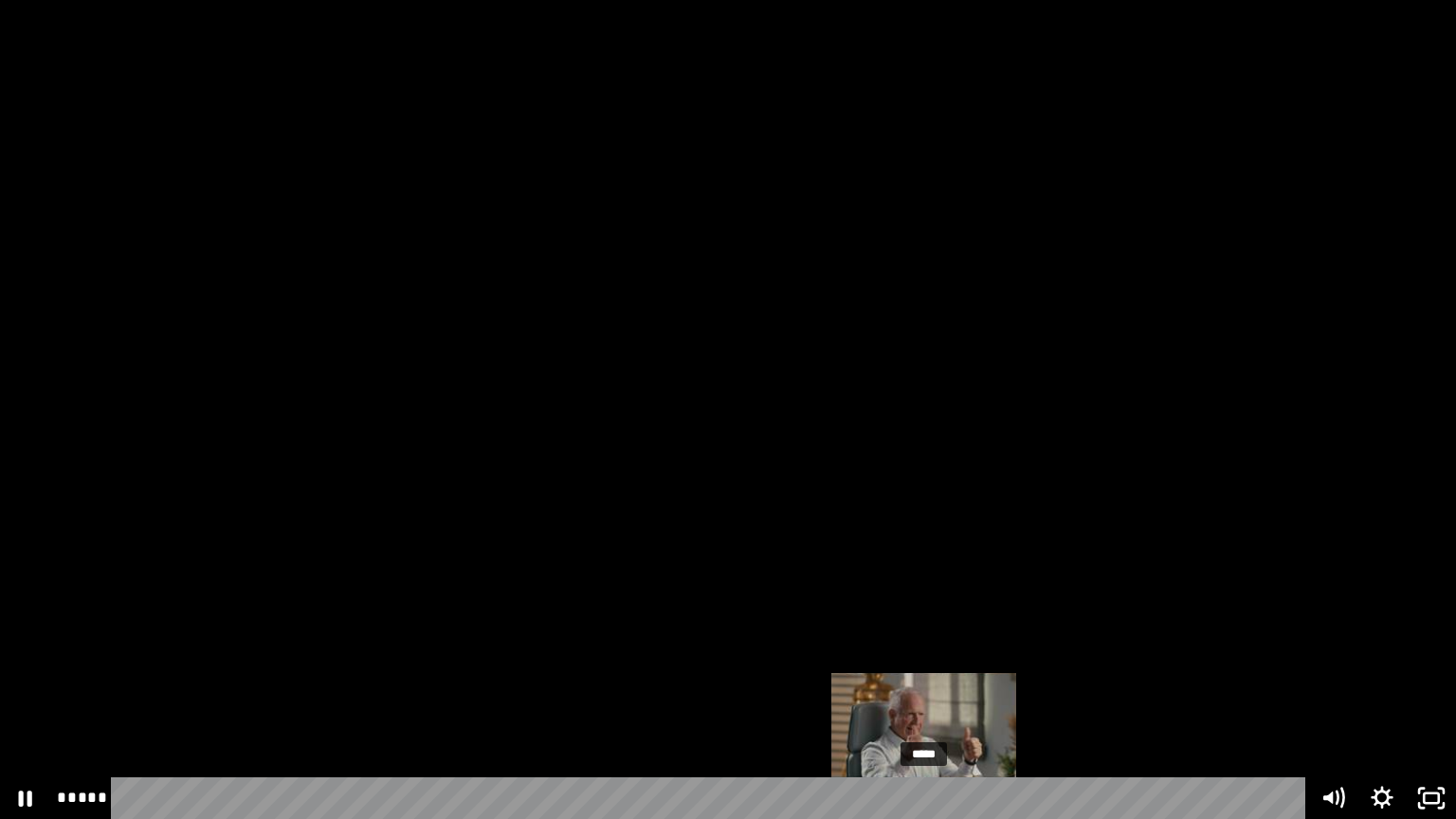drag, startPoint x: 939, startPoint y: 800, endPoint x: 925, endPoint y: 800, distance: 14 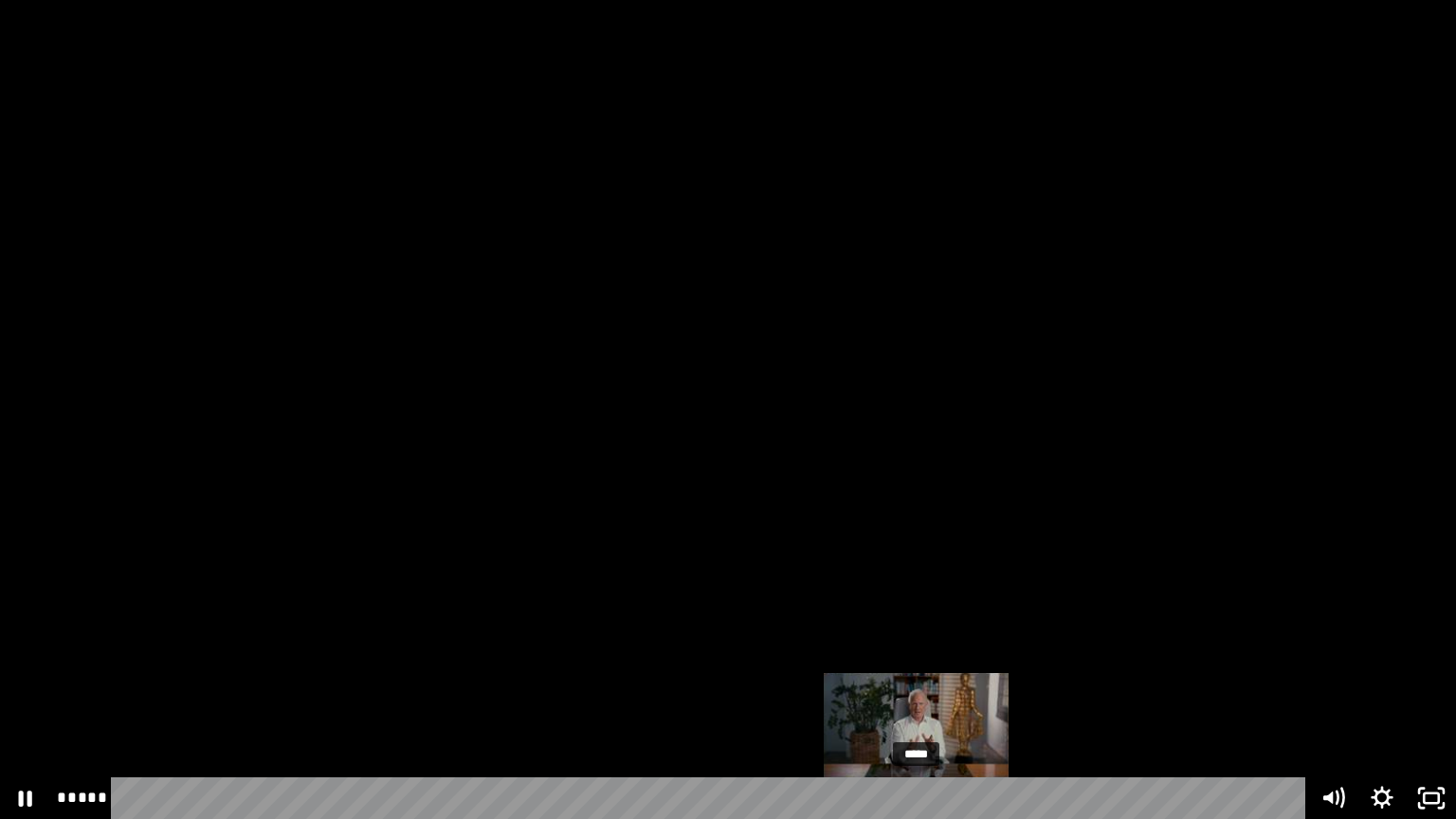 click on "*****" at bounding box center [712, 798] 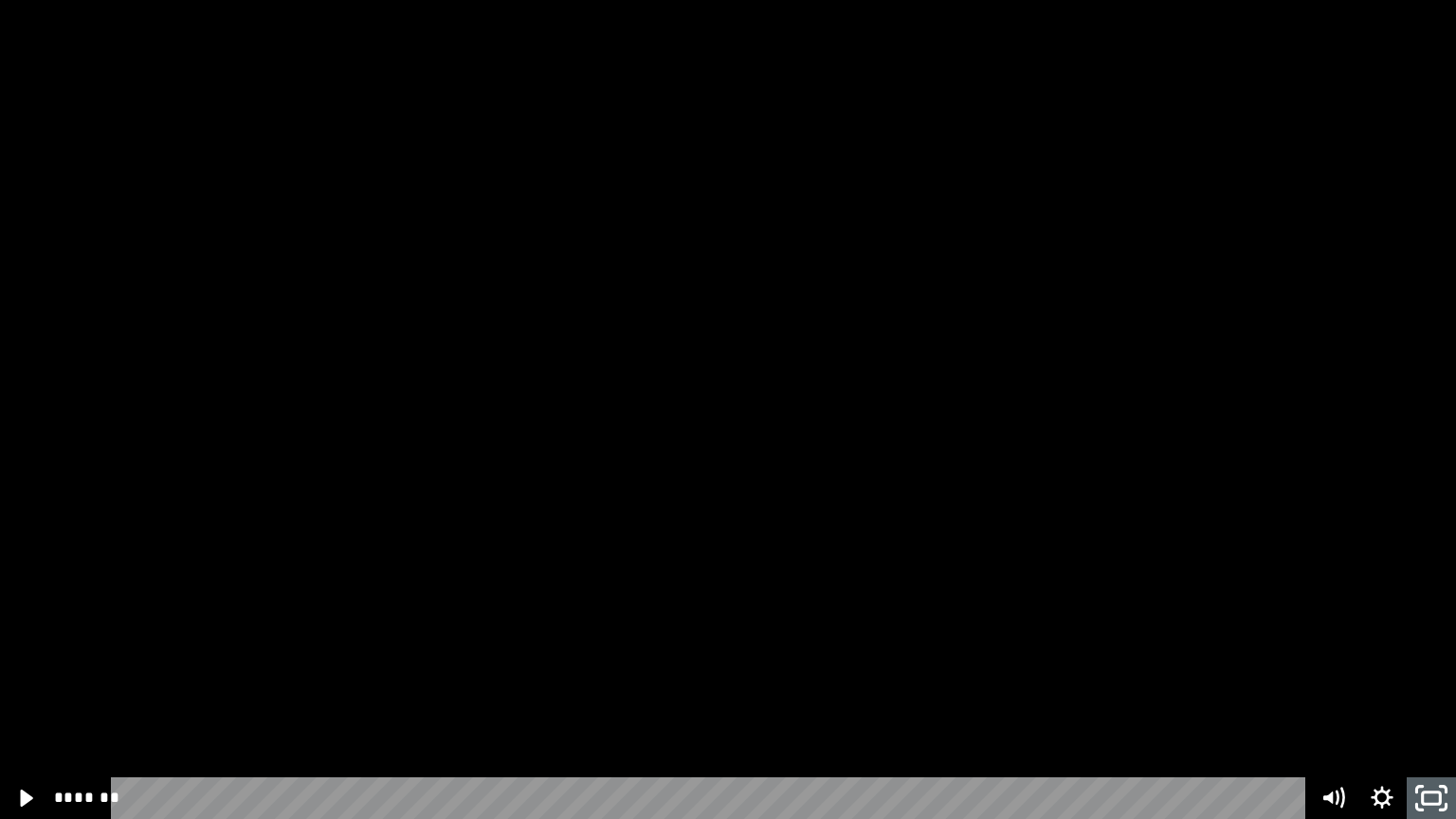 click 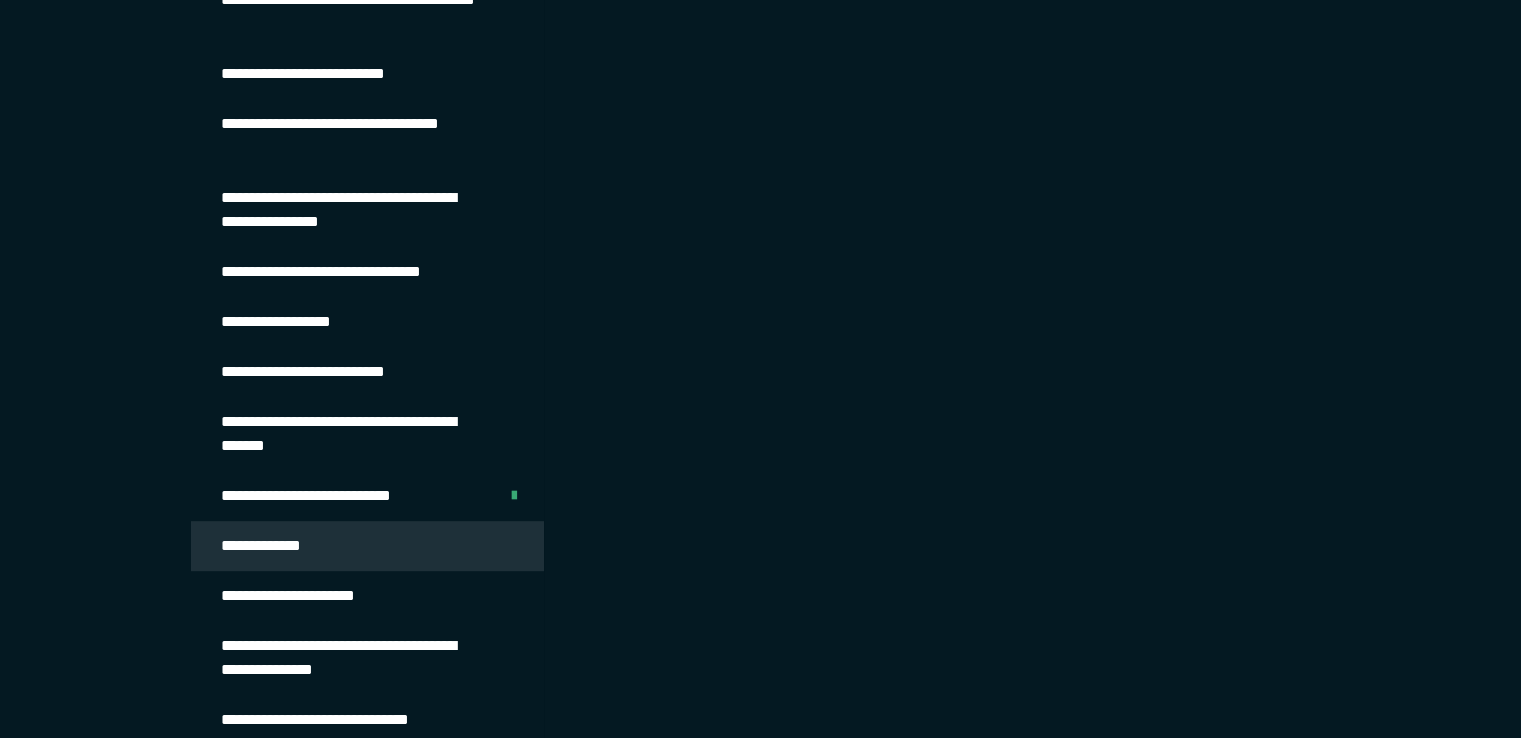 scroll, scrollTop: 1052, scrollLeft: 0, axis: vertical 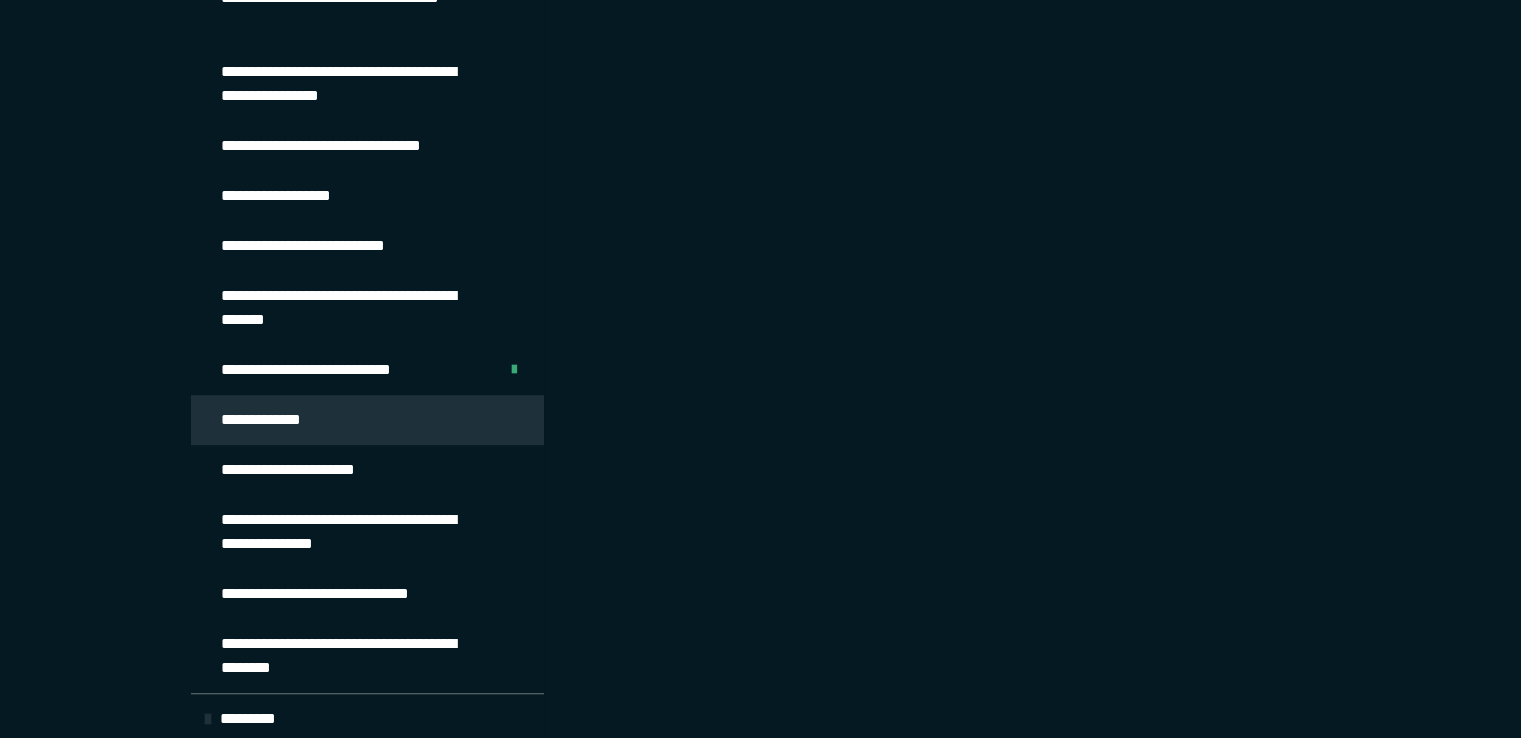 click on "**********" at bounding box center (352, 532) 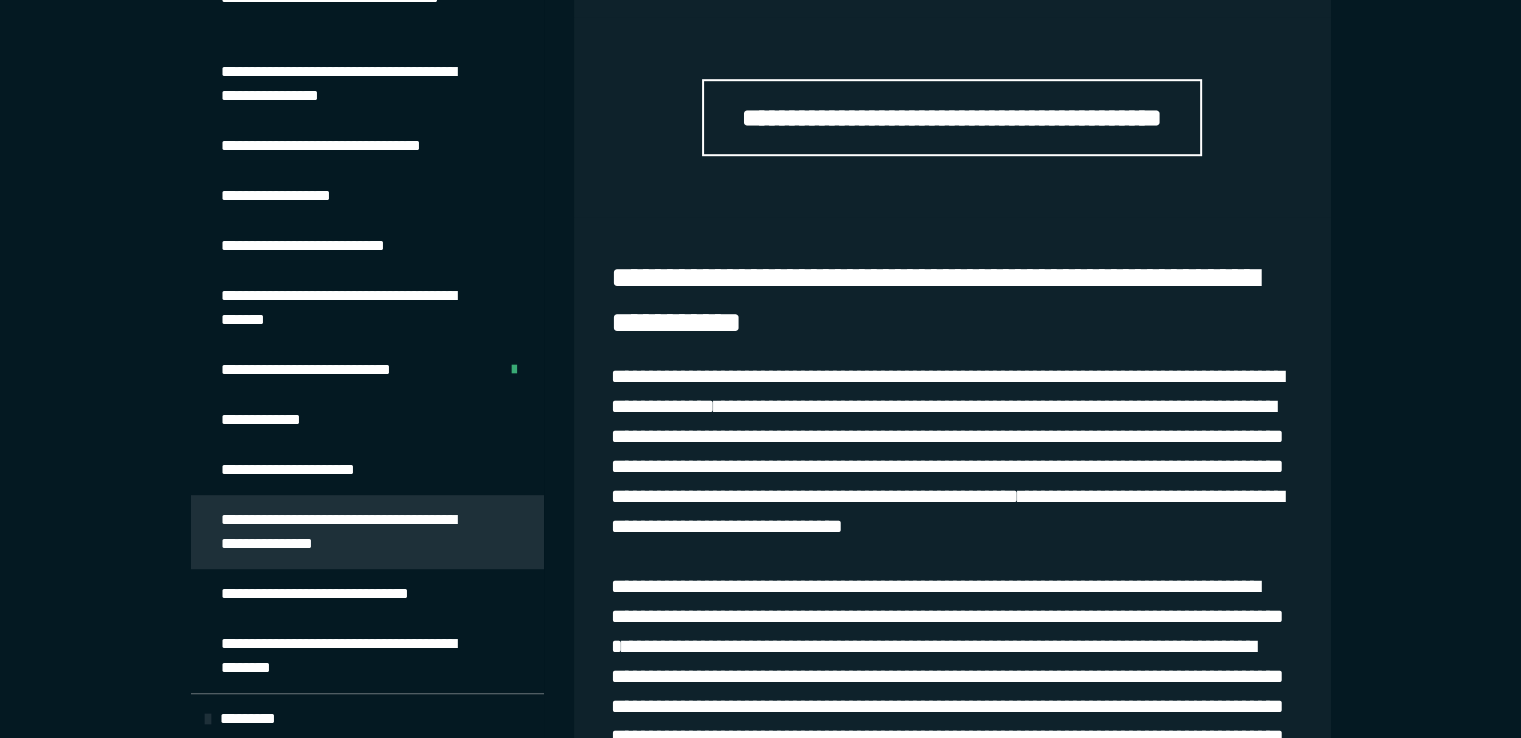 scroll, scrollTop: 1346, scrollLeft: 0, axis: vertical 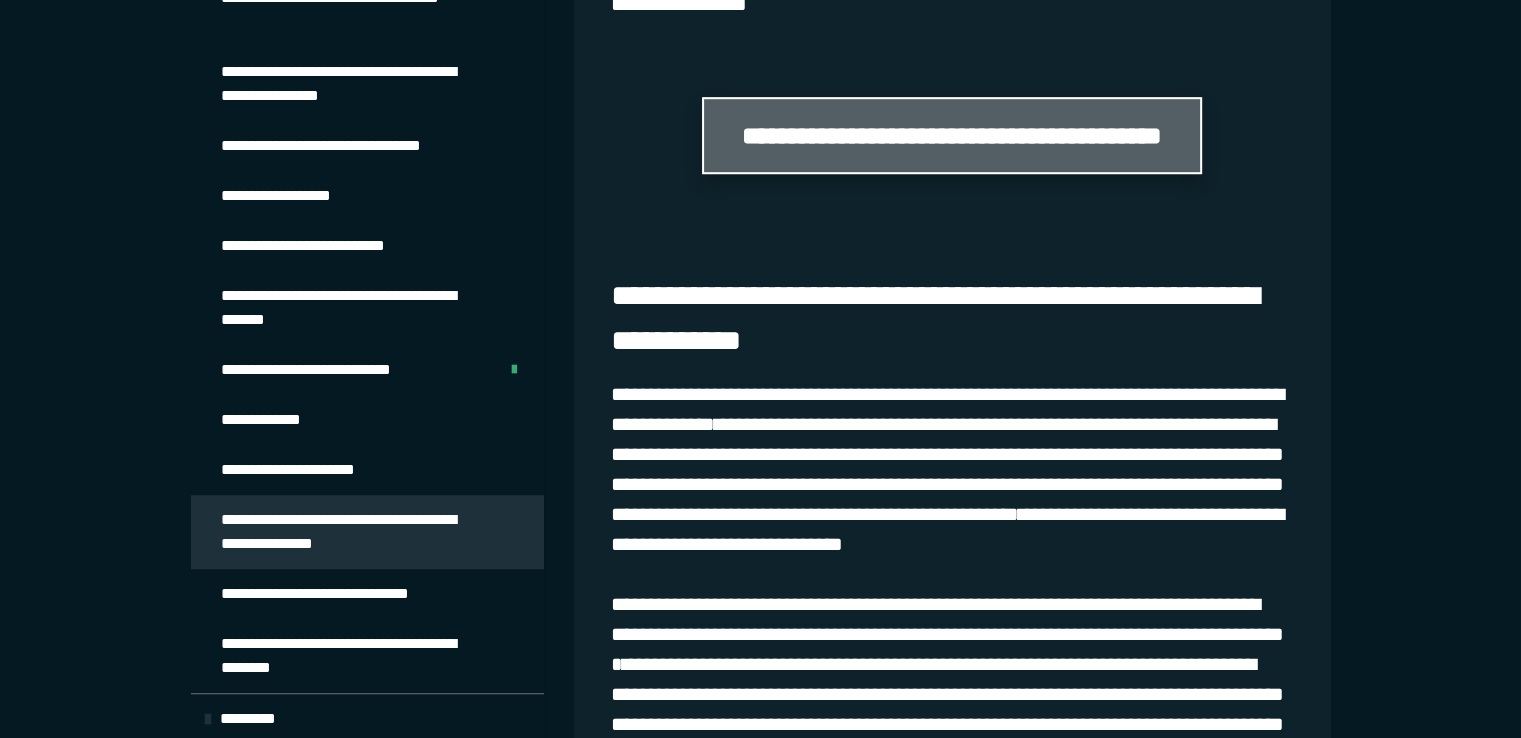 click on "**********" at bounding box center (952, 135) 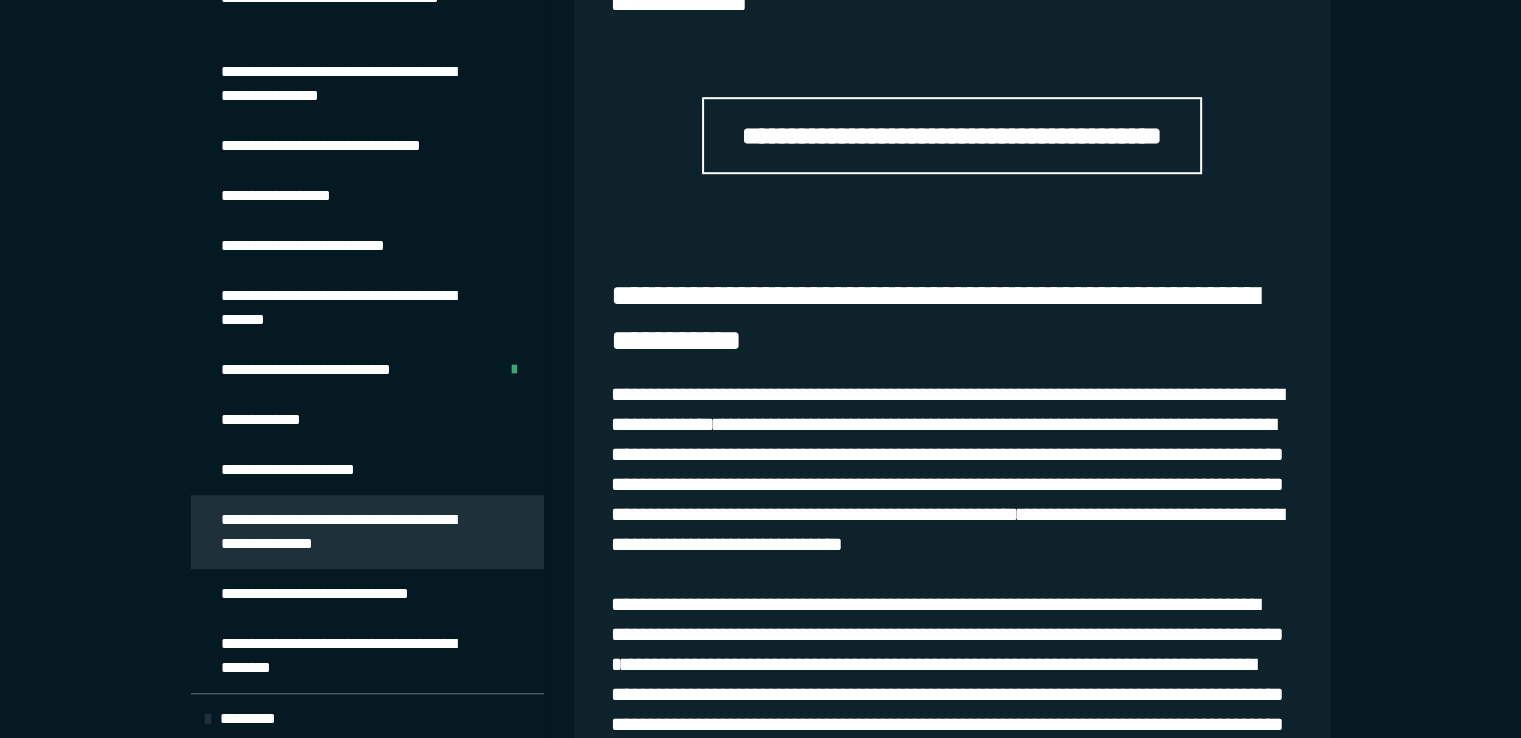 click on "**********" at bounding box center (327, 594) 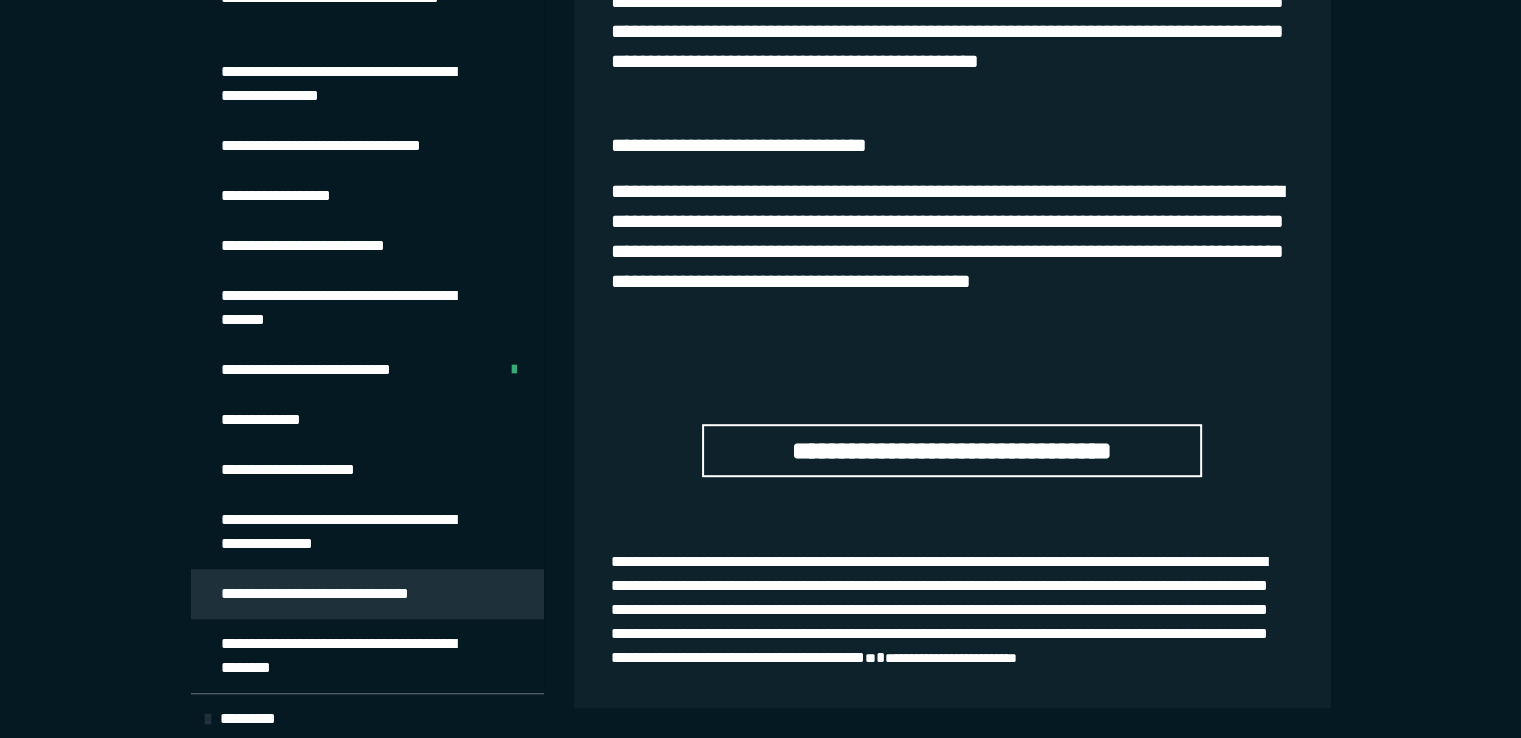 scroll, scrollTop: 1173, scrollLeft: 0, axis: vertical 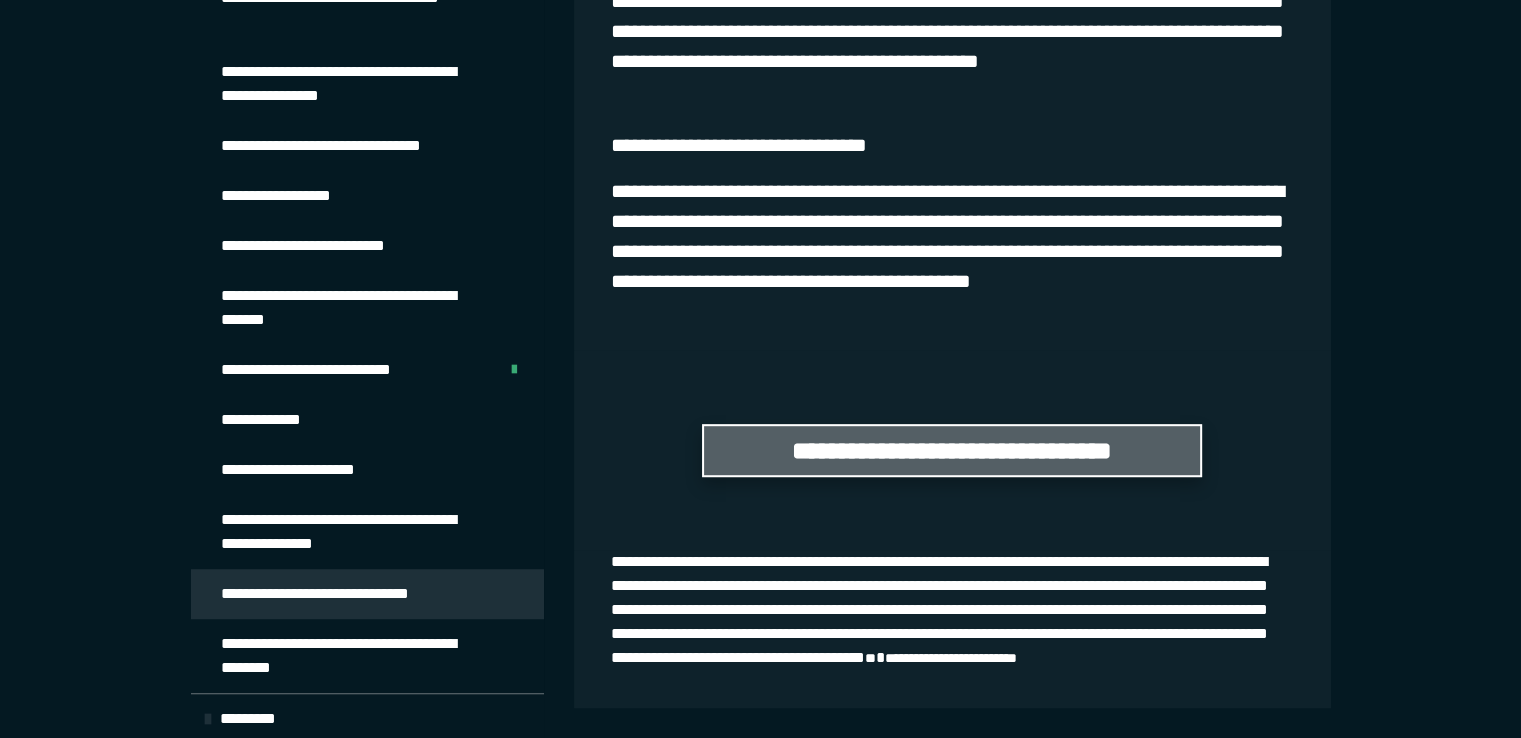 drag, startPoint x: 1016, startPoint y: 392, endPoint x: 917, endPoint y: 417, distance: 102.10779 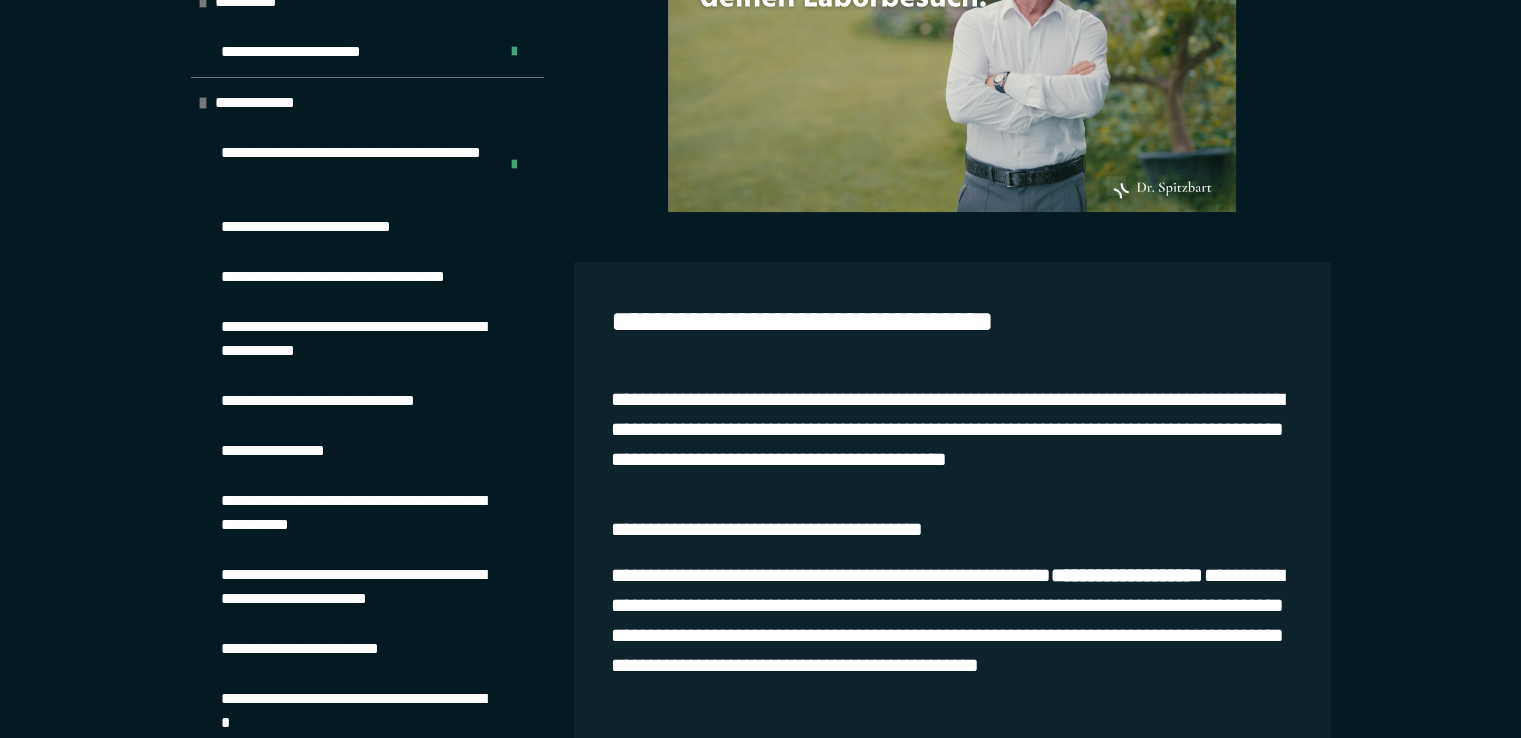 scroll, scrollTop: 48, scrollLeft: 0, axis: vertical 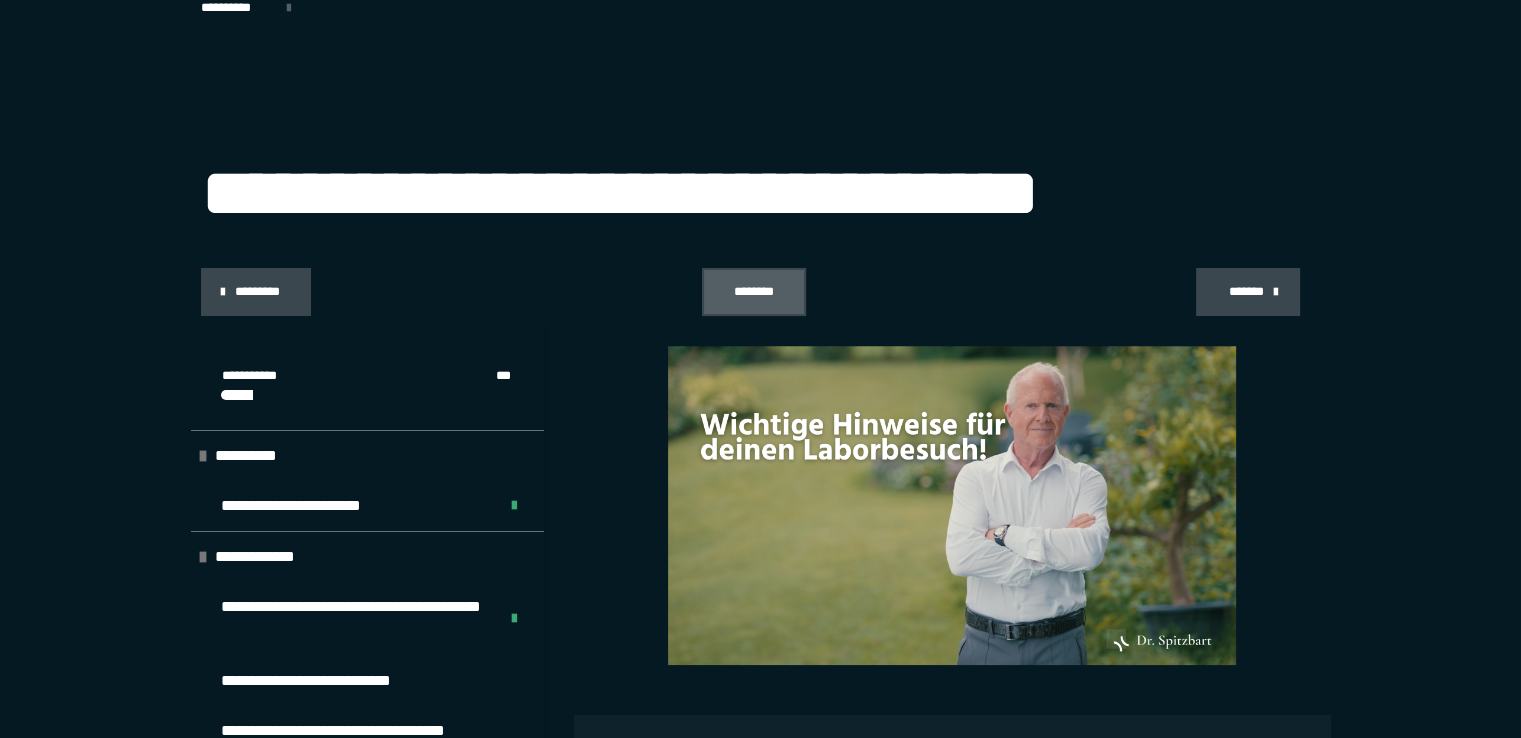 click on "********" at bounding box center (754, 292) 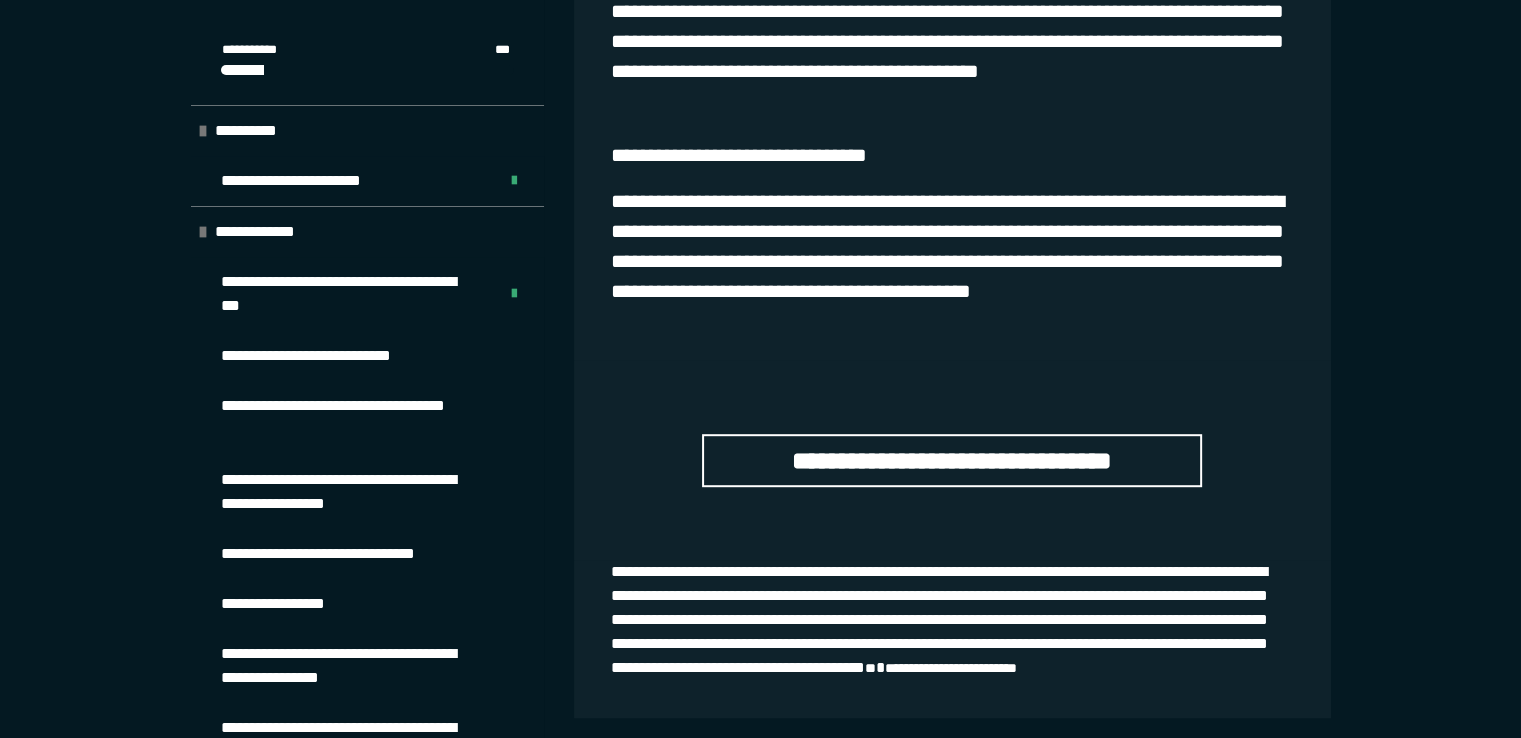 scroll, scrollTop: 1173, scrollLeft: 0, axis: vertical 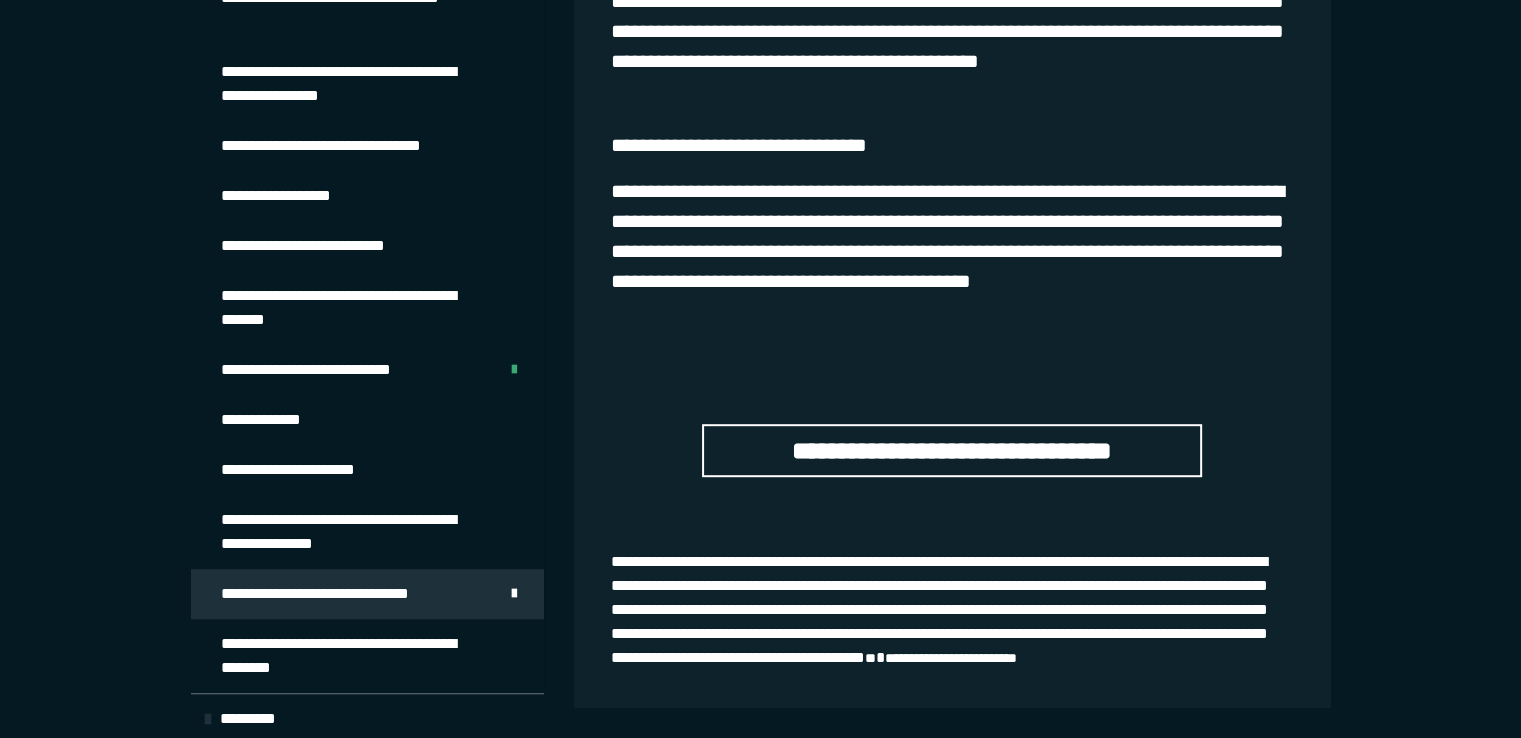 click on "**********" at bounding box center [352, 656] 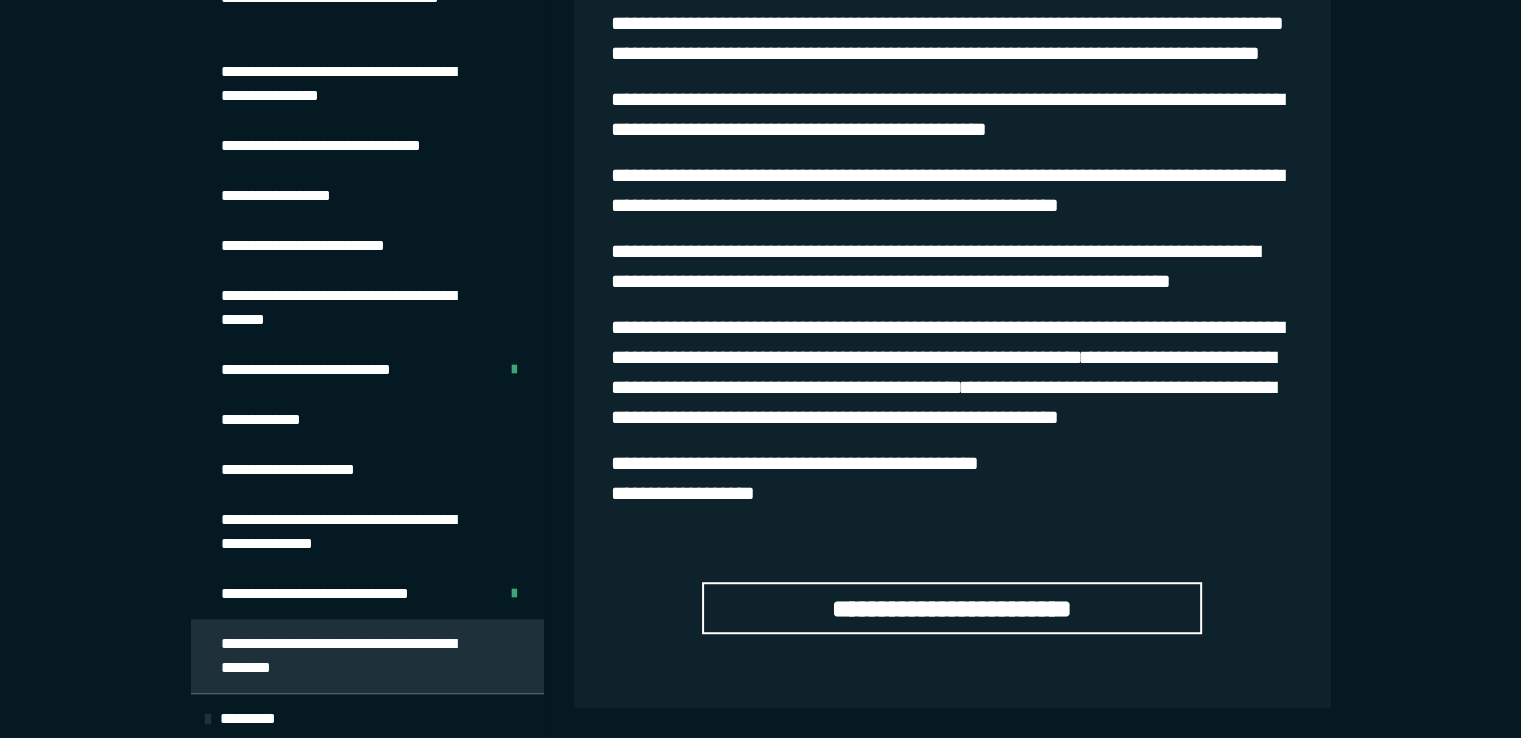 scroll, scrollTop: 1278, scrollLeft: 0, axis: vertical 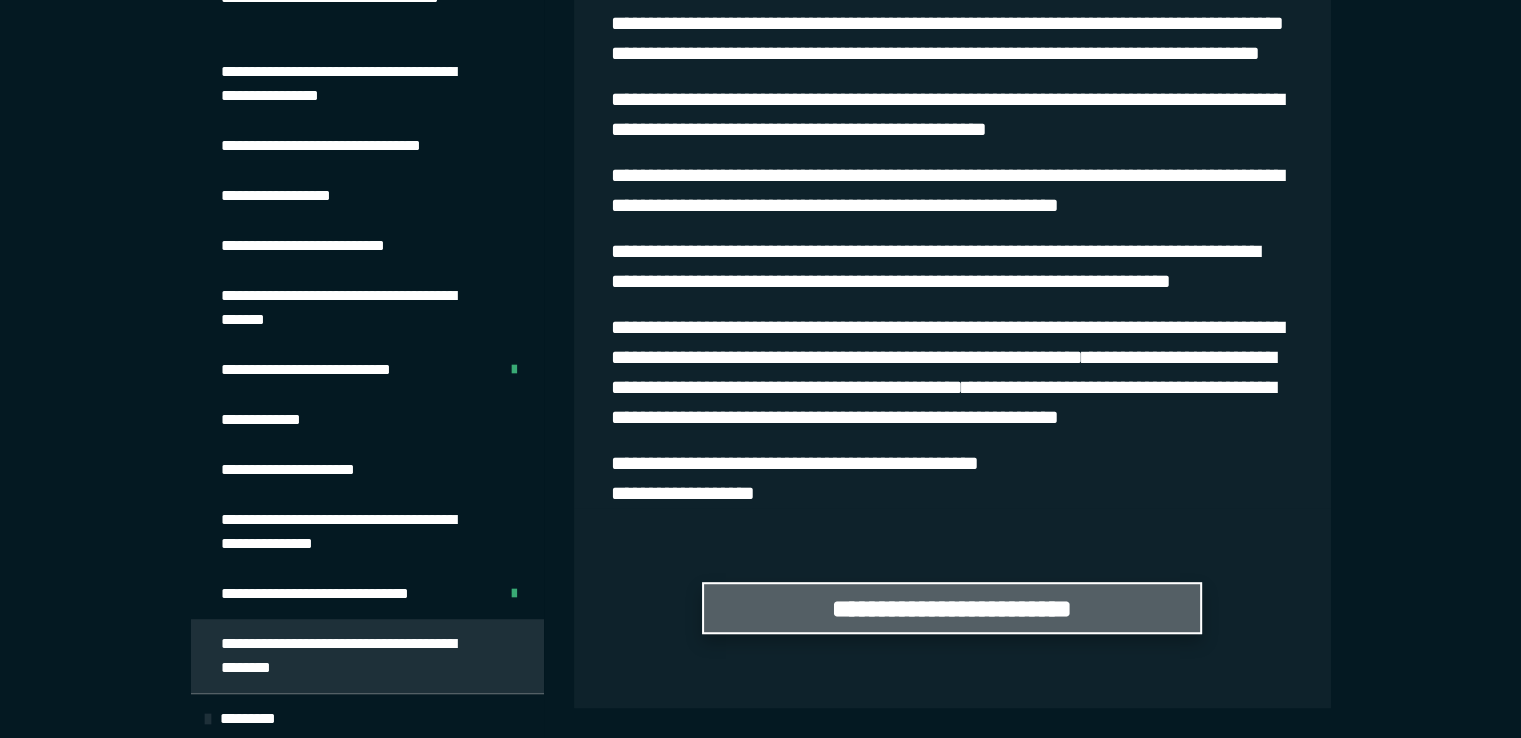 click on "**********" at bounding box center [952, 608] 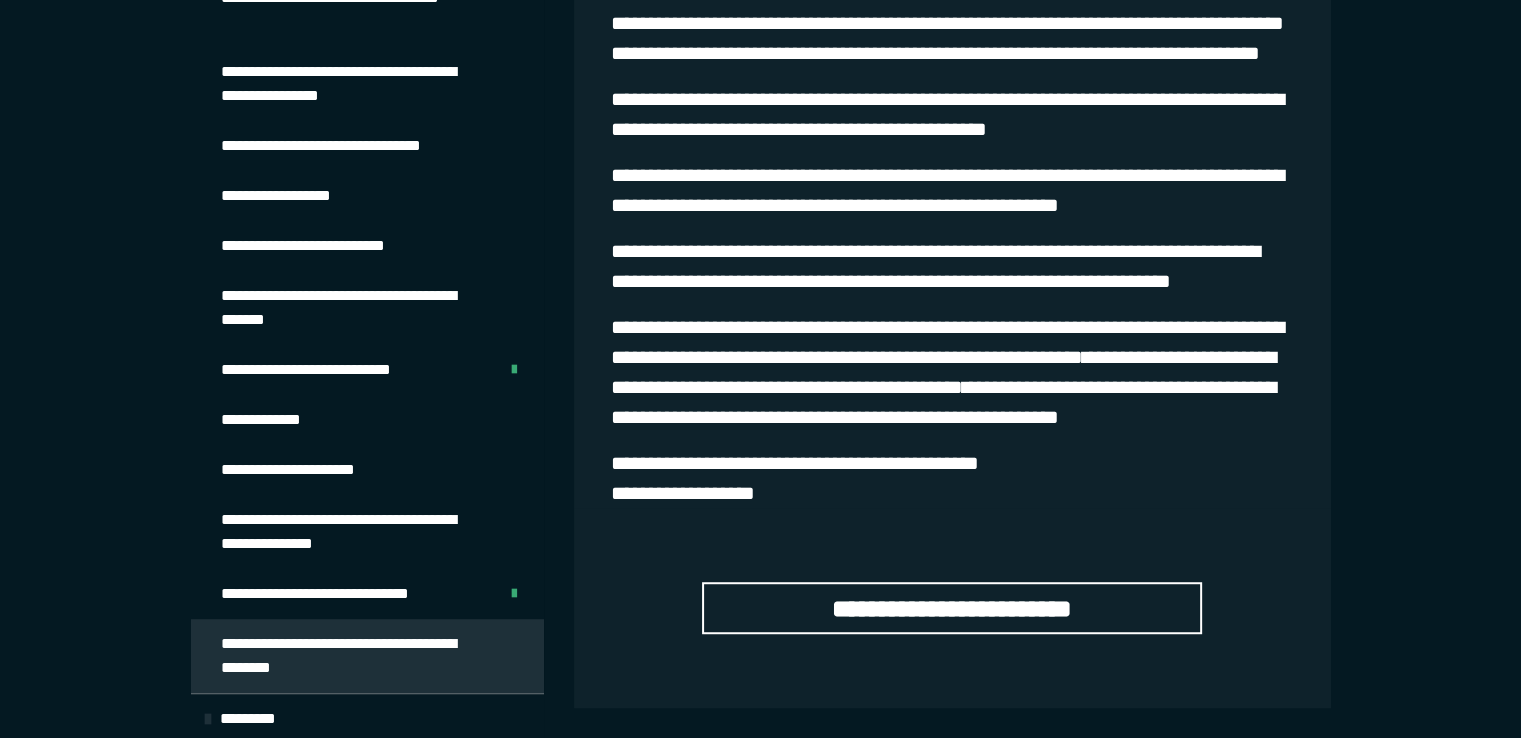 click on "**********" at bounding box center [352, 532] 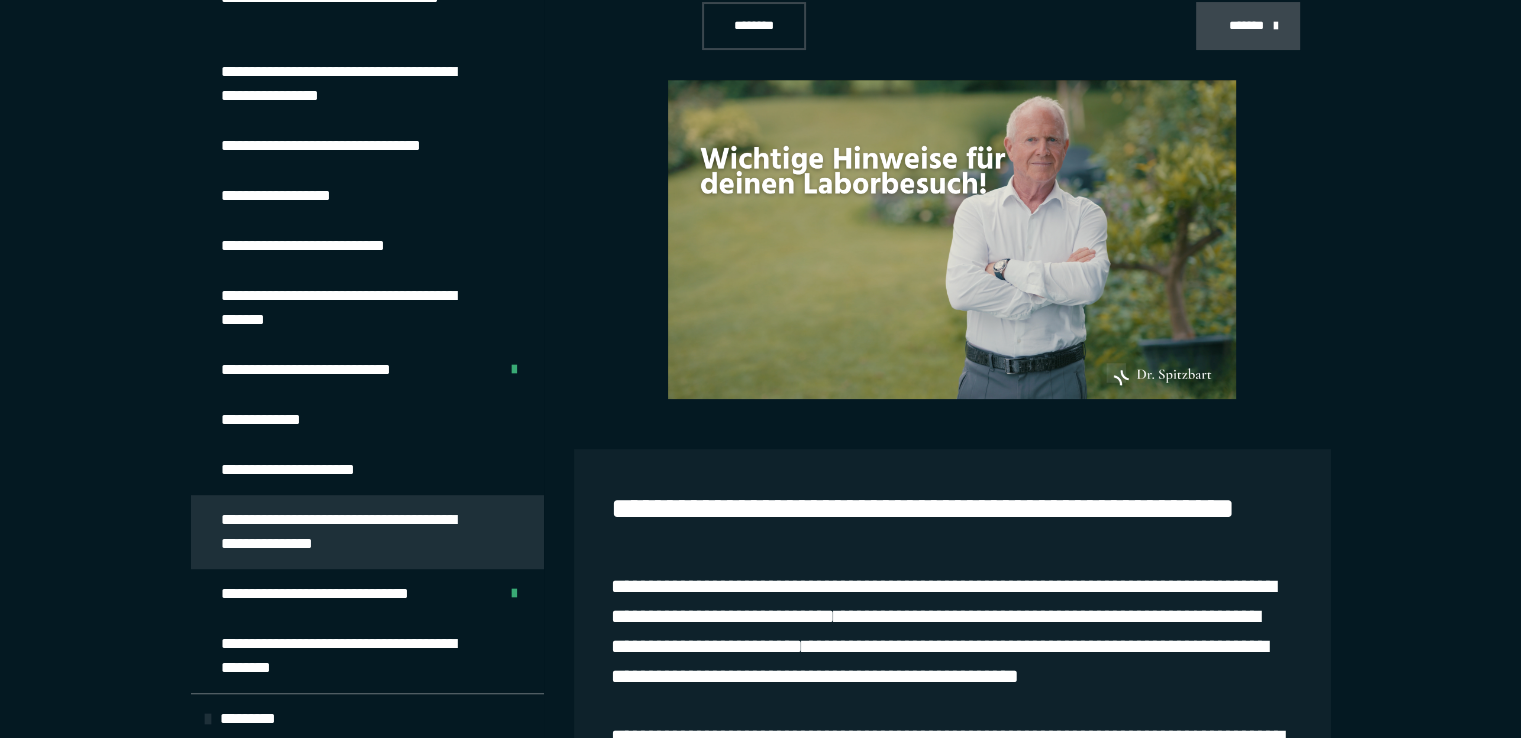 click on "**********" at bounding box center [266, 420] 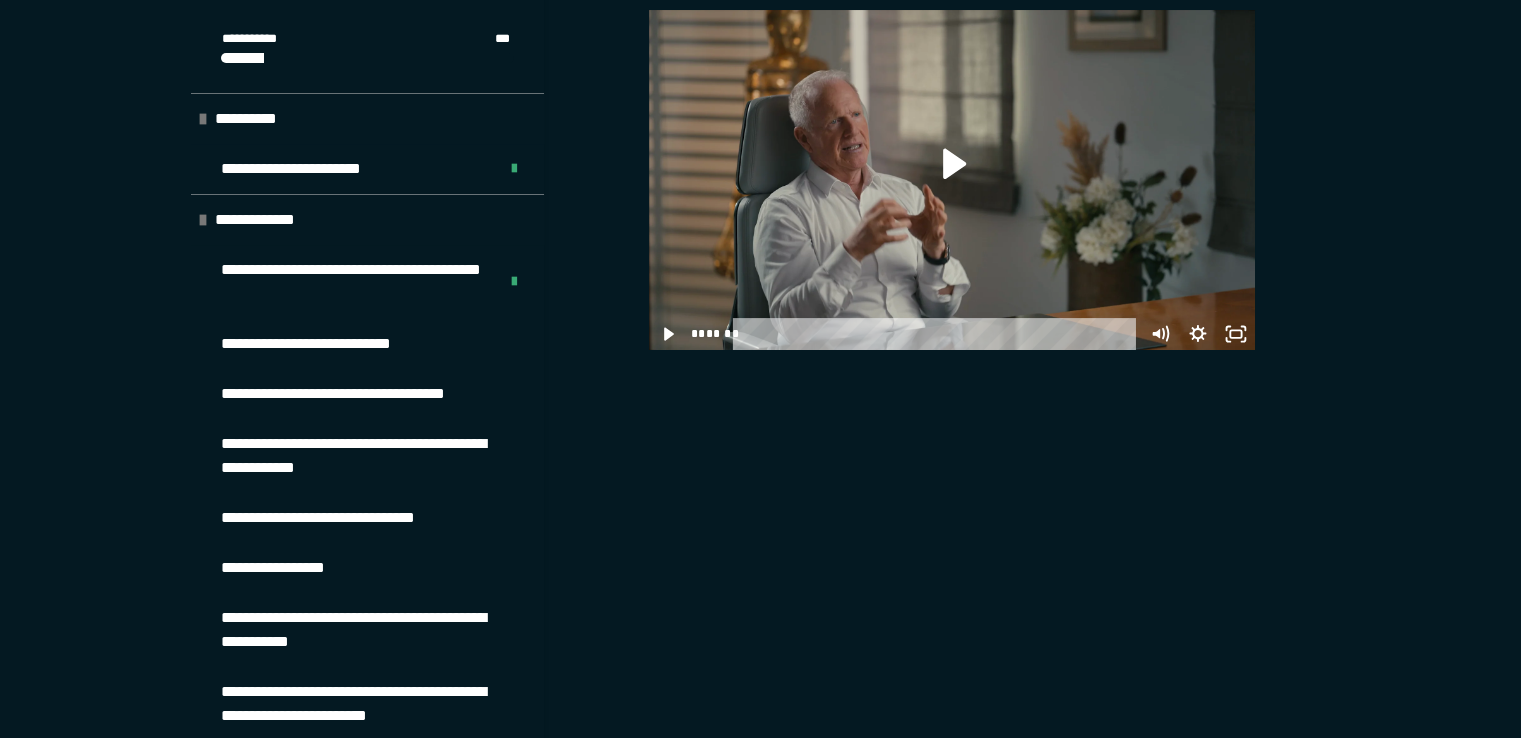 scroll, scrollTop: 241, scrollLeft: 0, axis: vertical 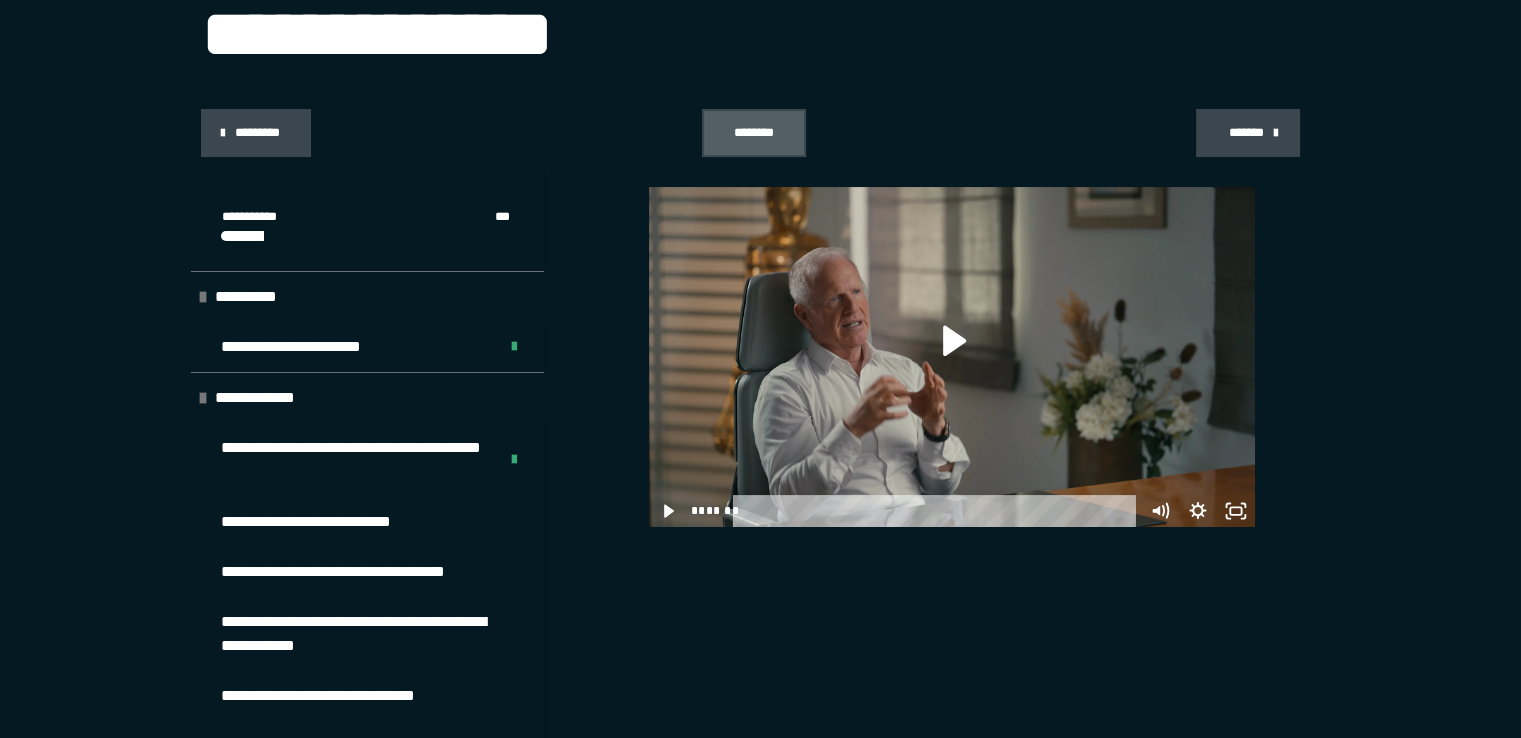 click on "********" at bounding box center [754, 133] 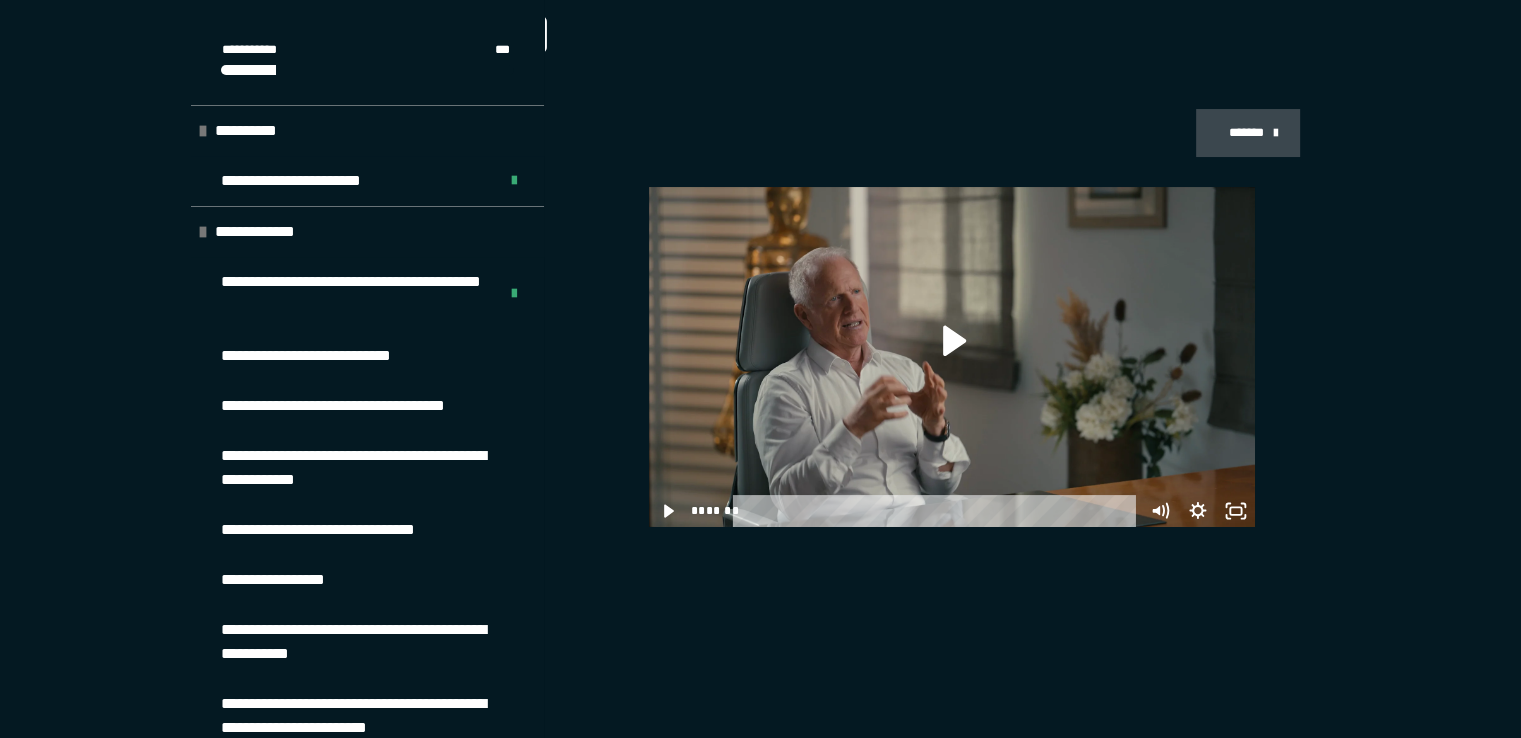 scroll, scrollTop: 397, scrollLeft: 0, axis: vertical 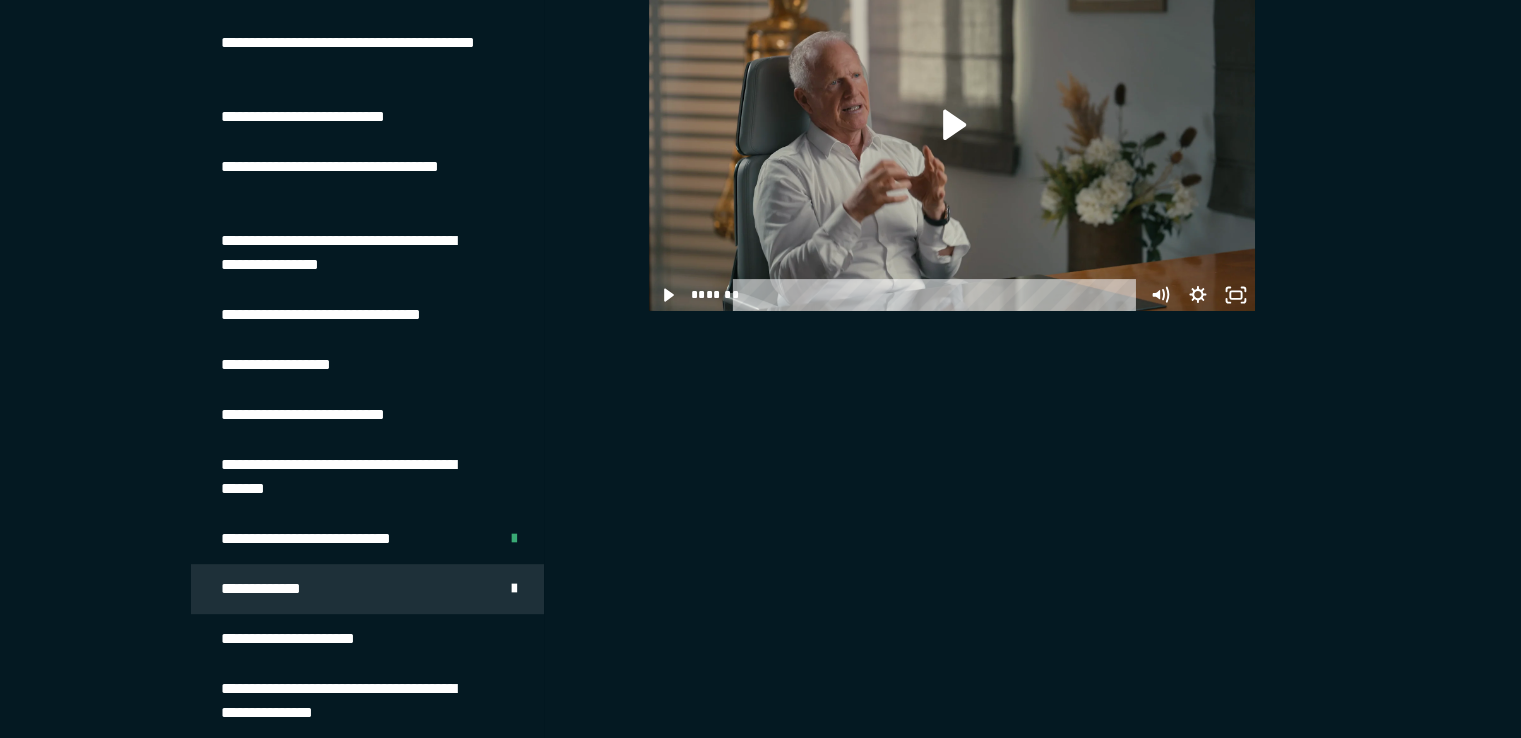 click on "**********" at bounding box center (266, 589) 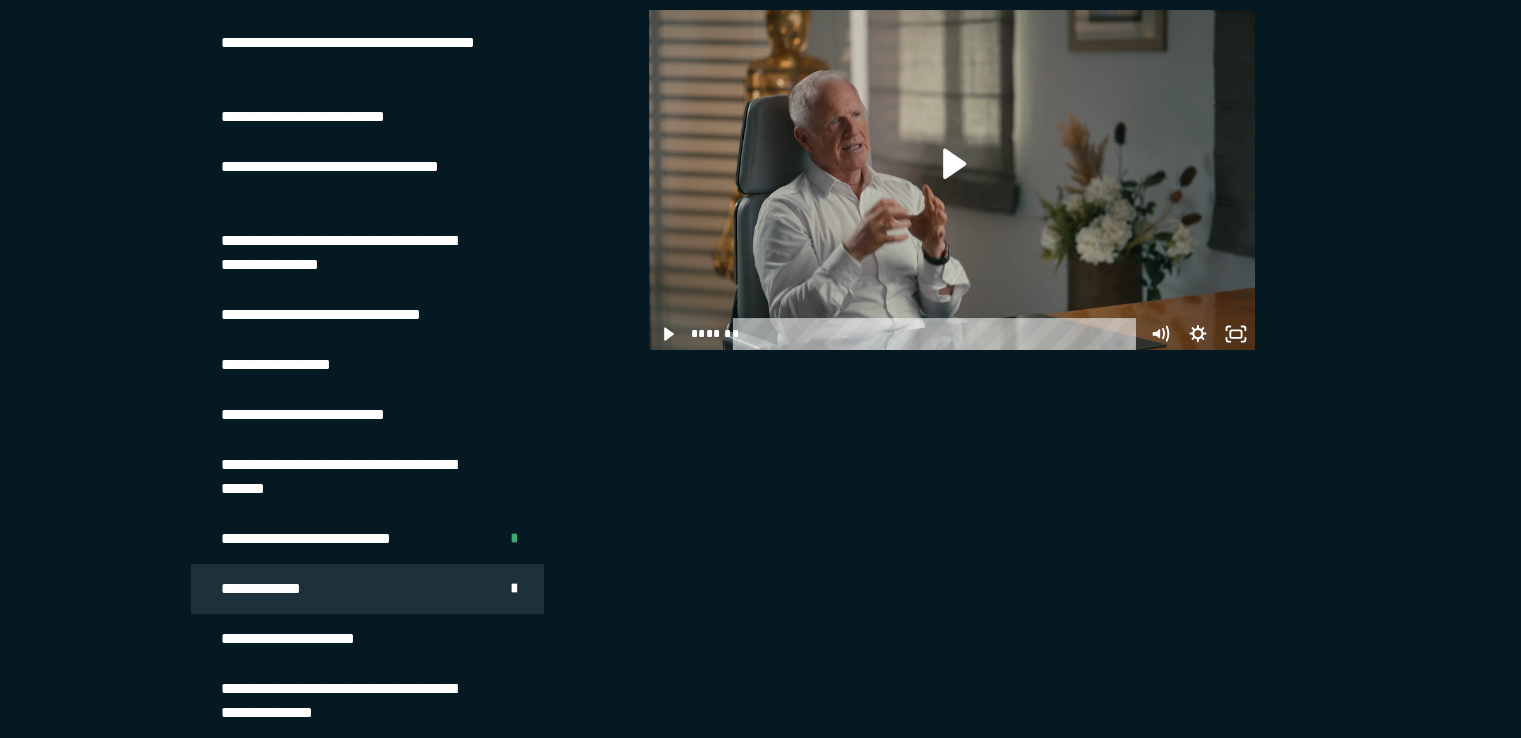 scroll, scrollTop: 173, scrollLeft: 0, axis: vertical 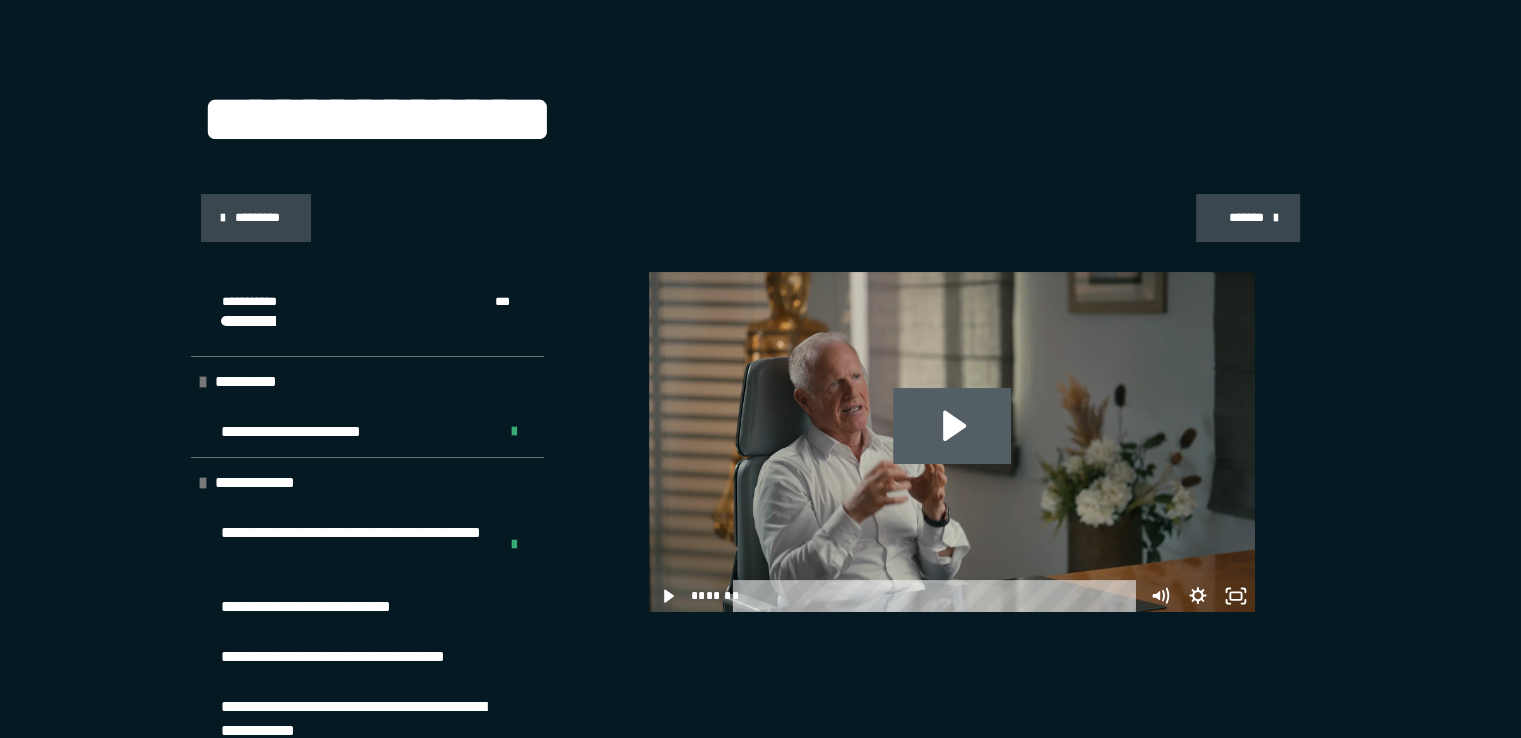 click 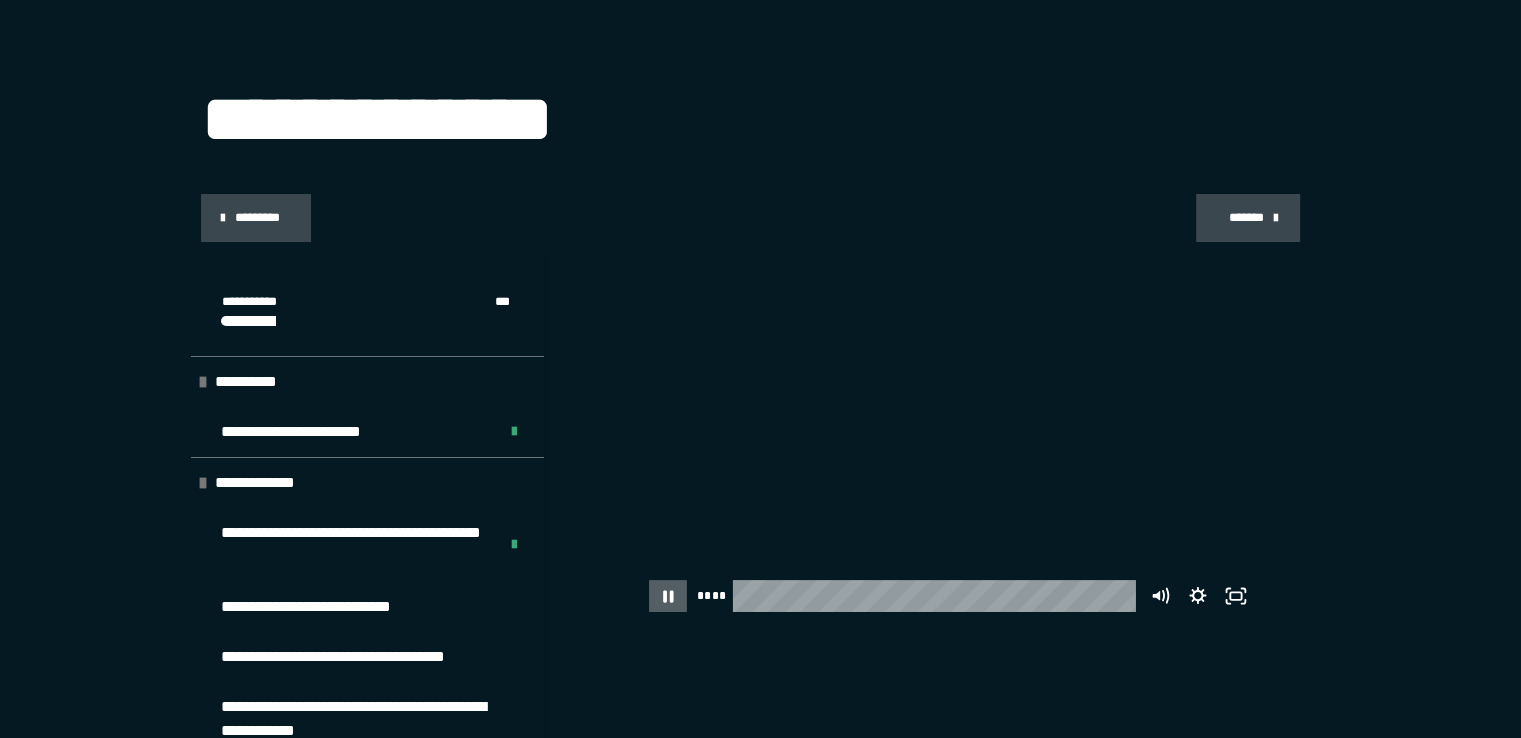 click 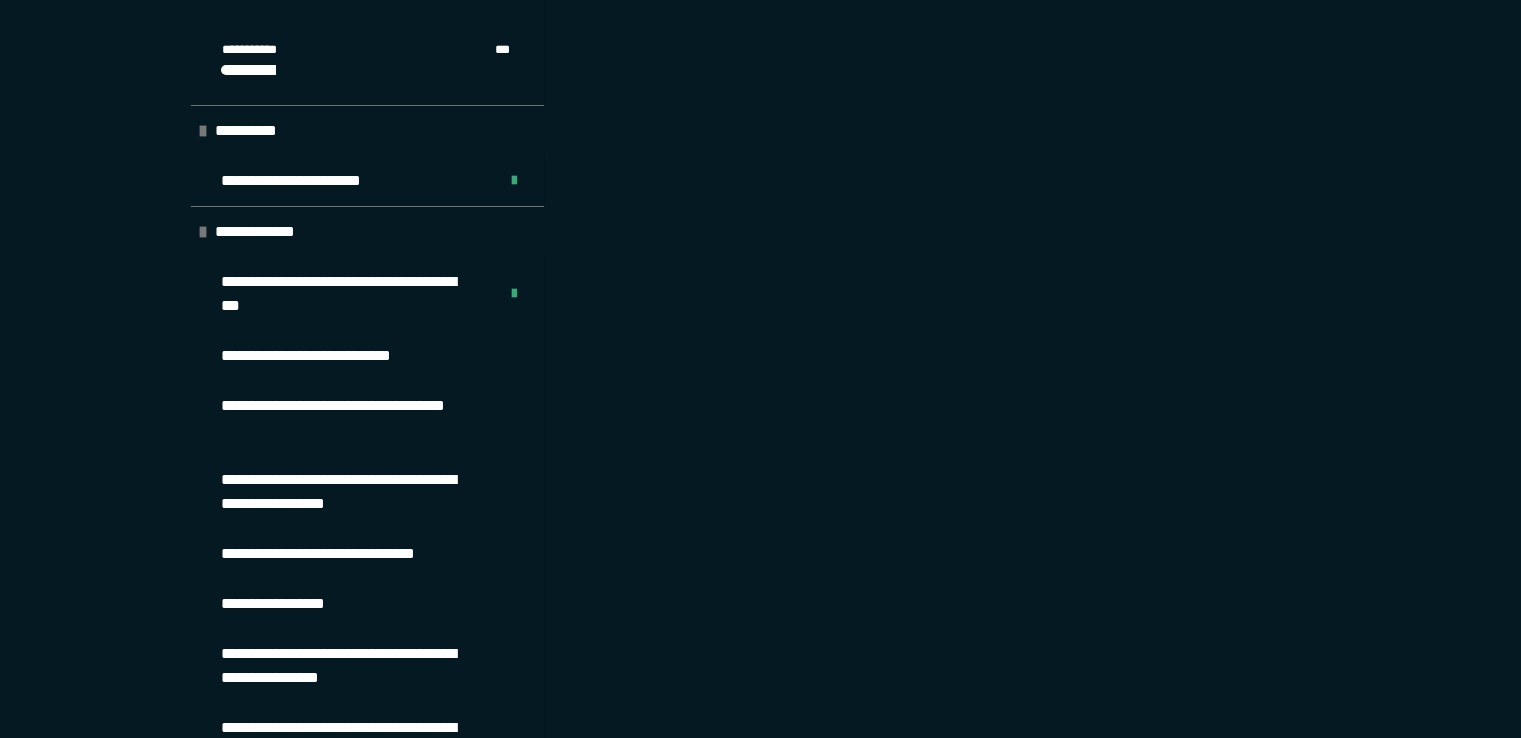 scroll, scrollTop: 376, scrollLeft: 0, axis: vertical 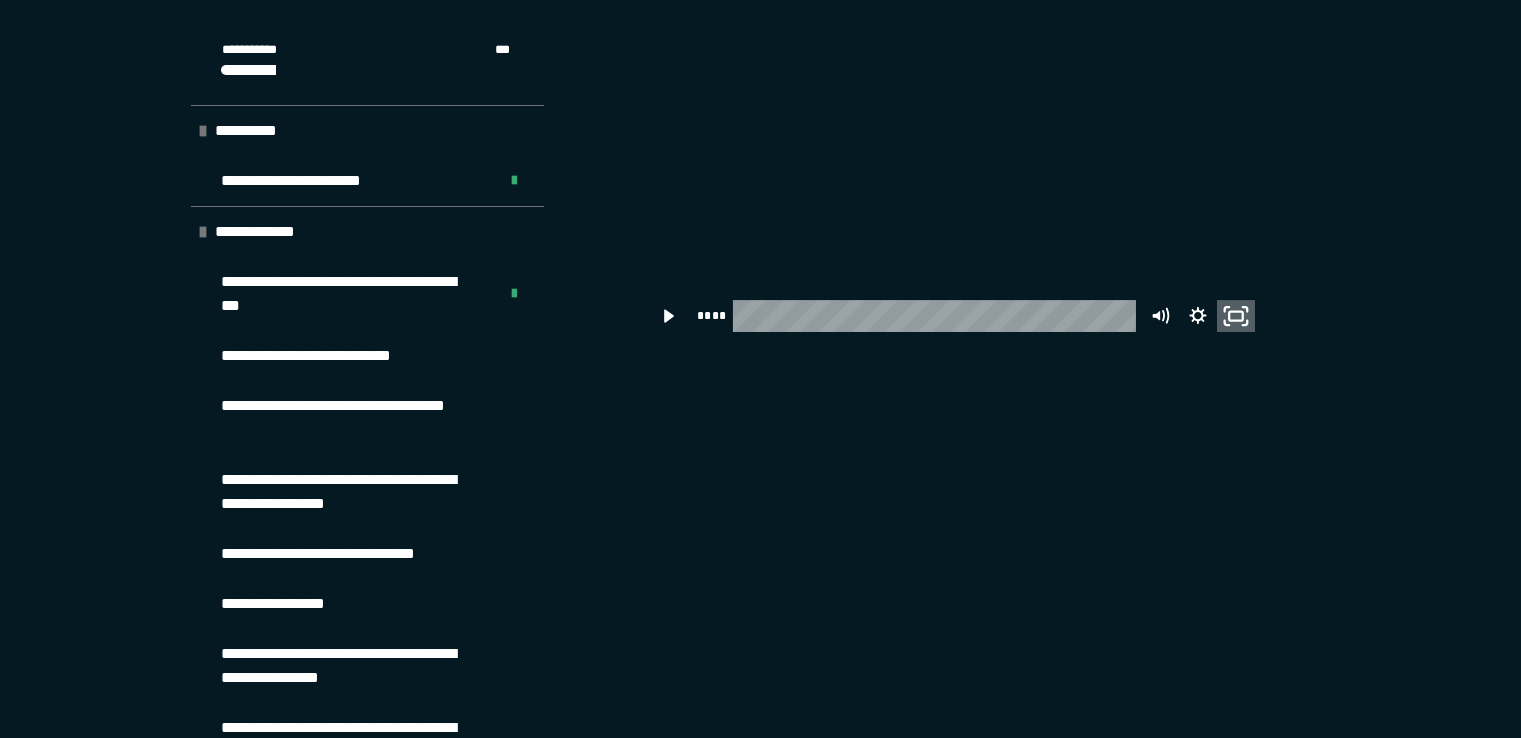 click 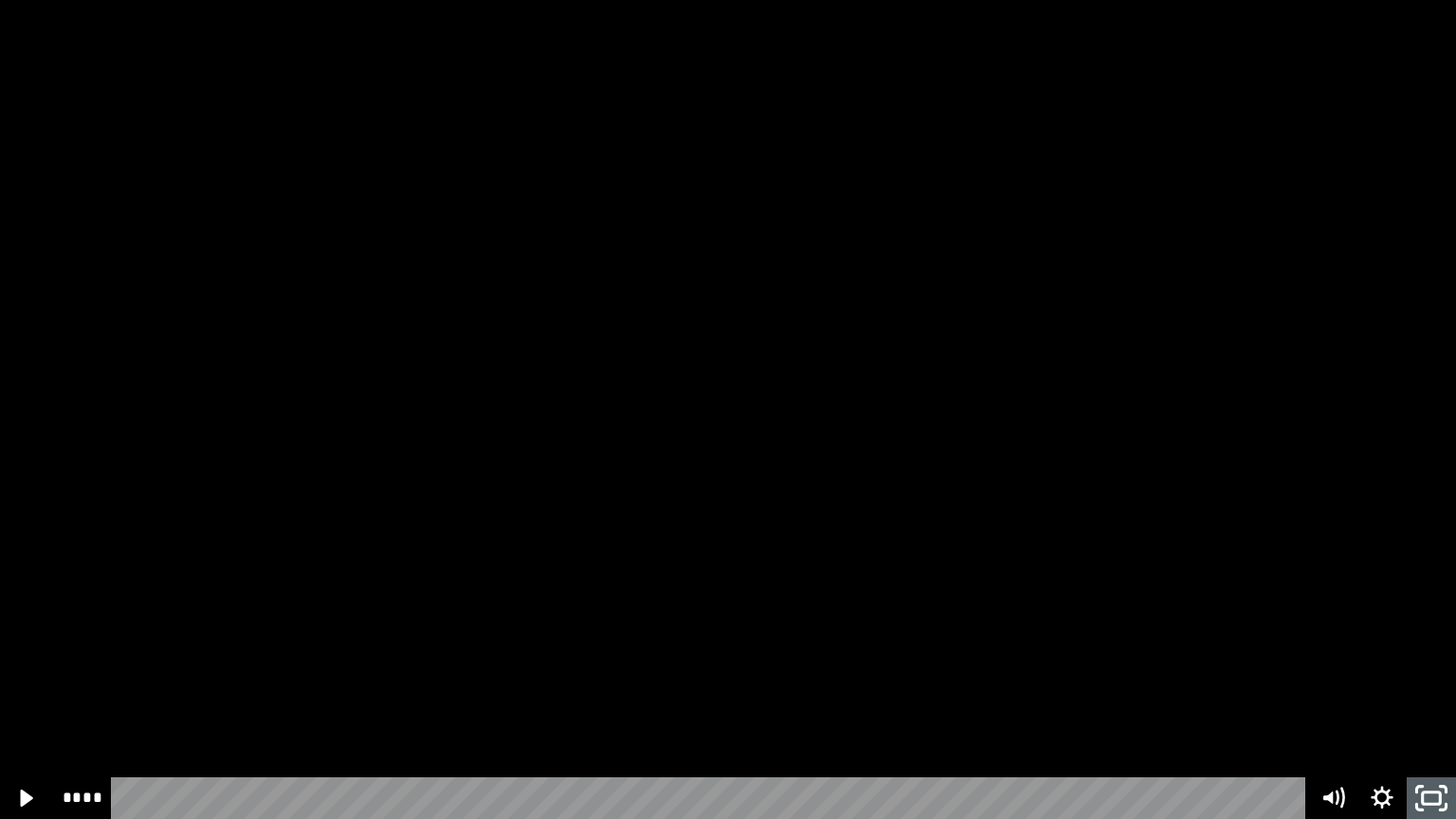 click 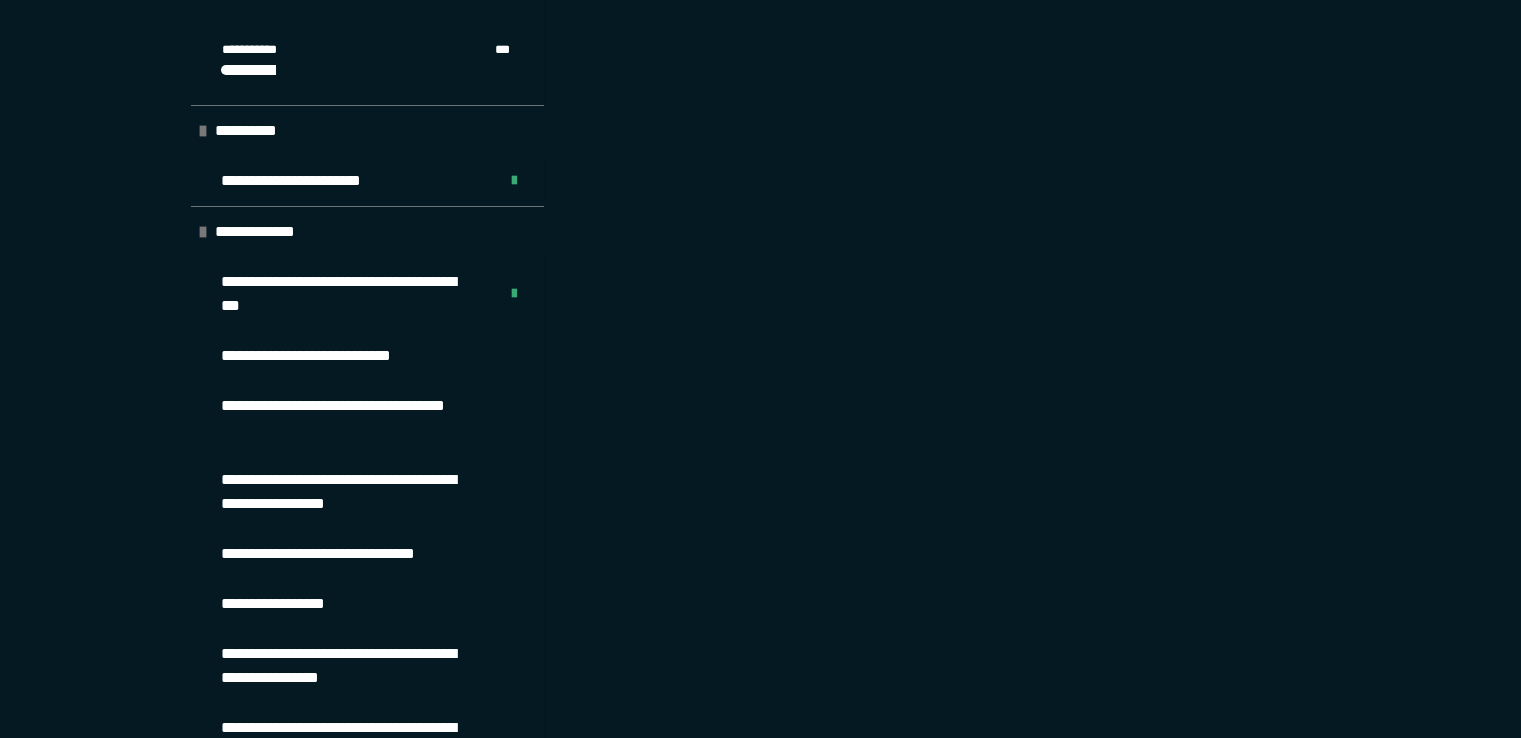 scroll, scrollTop: 397, scrollLeft: 0, axis: vertical 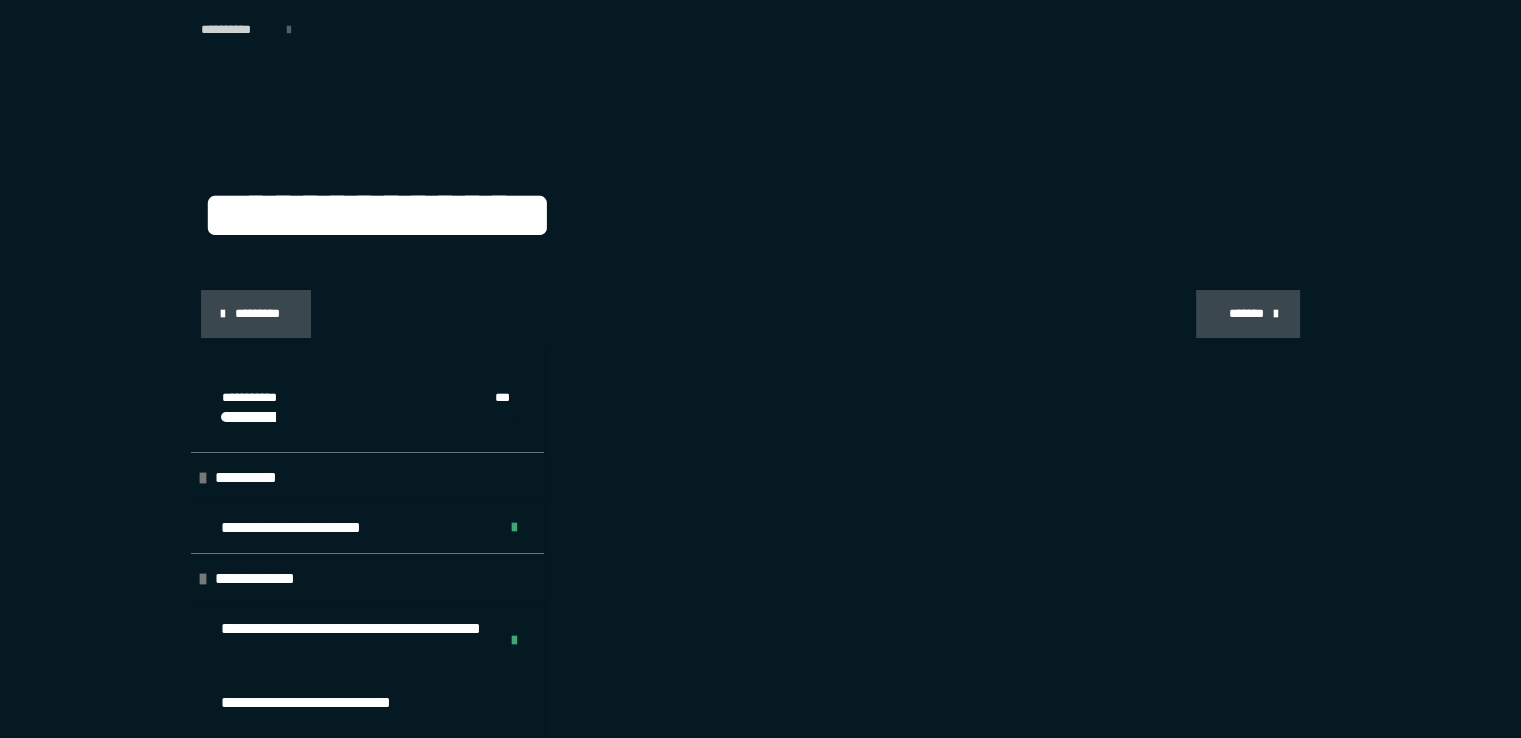 click on "**********" at bounding box center [234, 30] 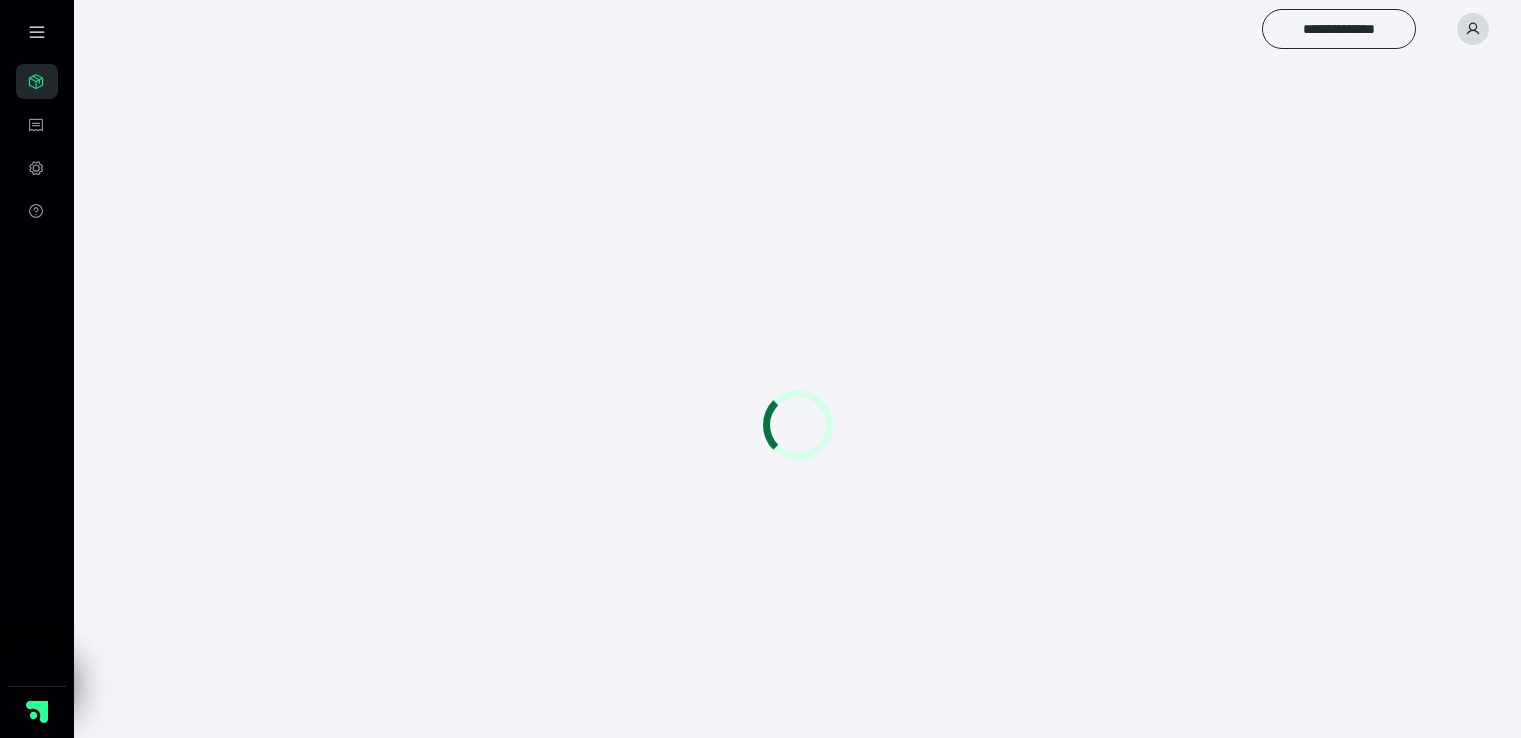 scroll, scrollTop: 0, scrollLeft: 0, axis: both 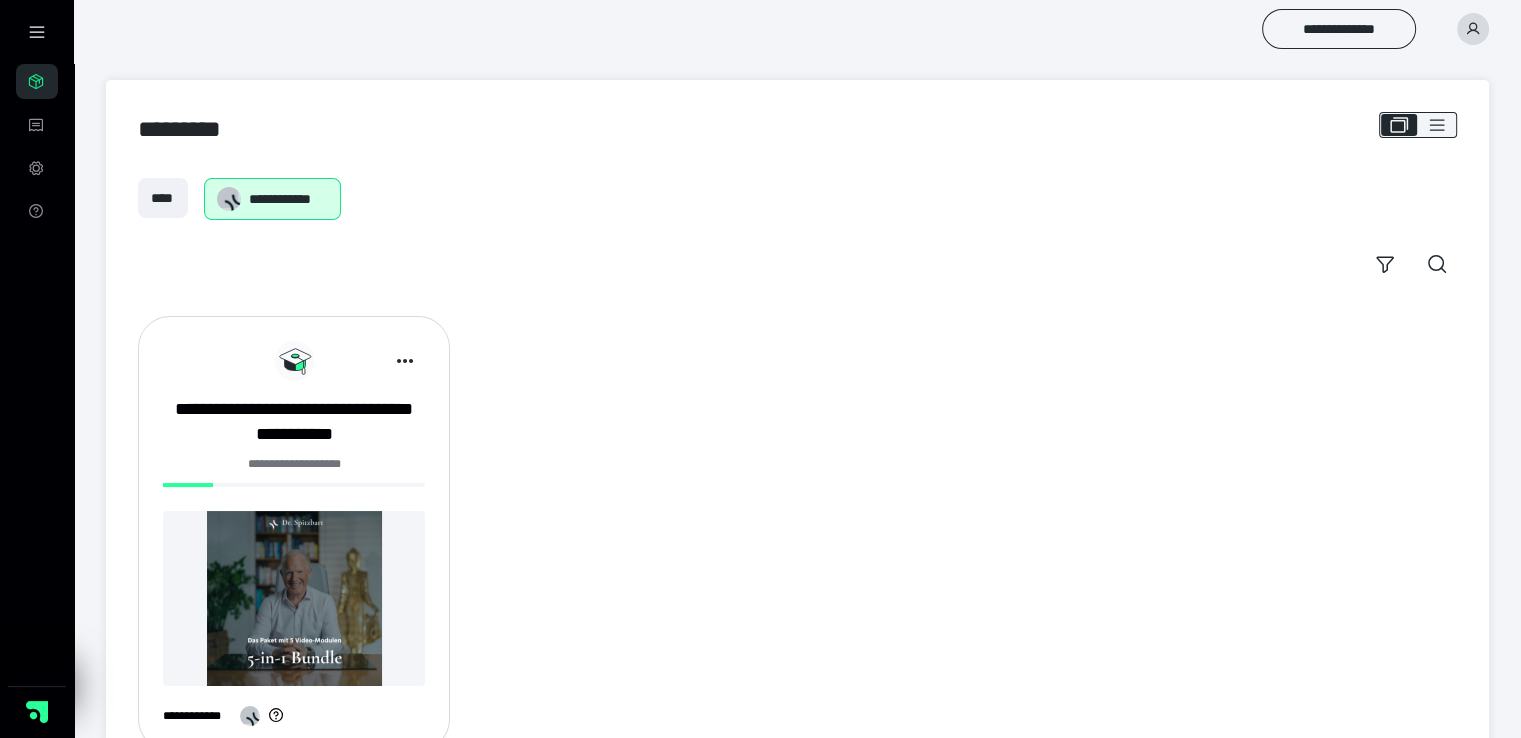 click at bounding box center [1473, 29] 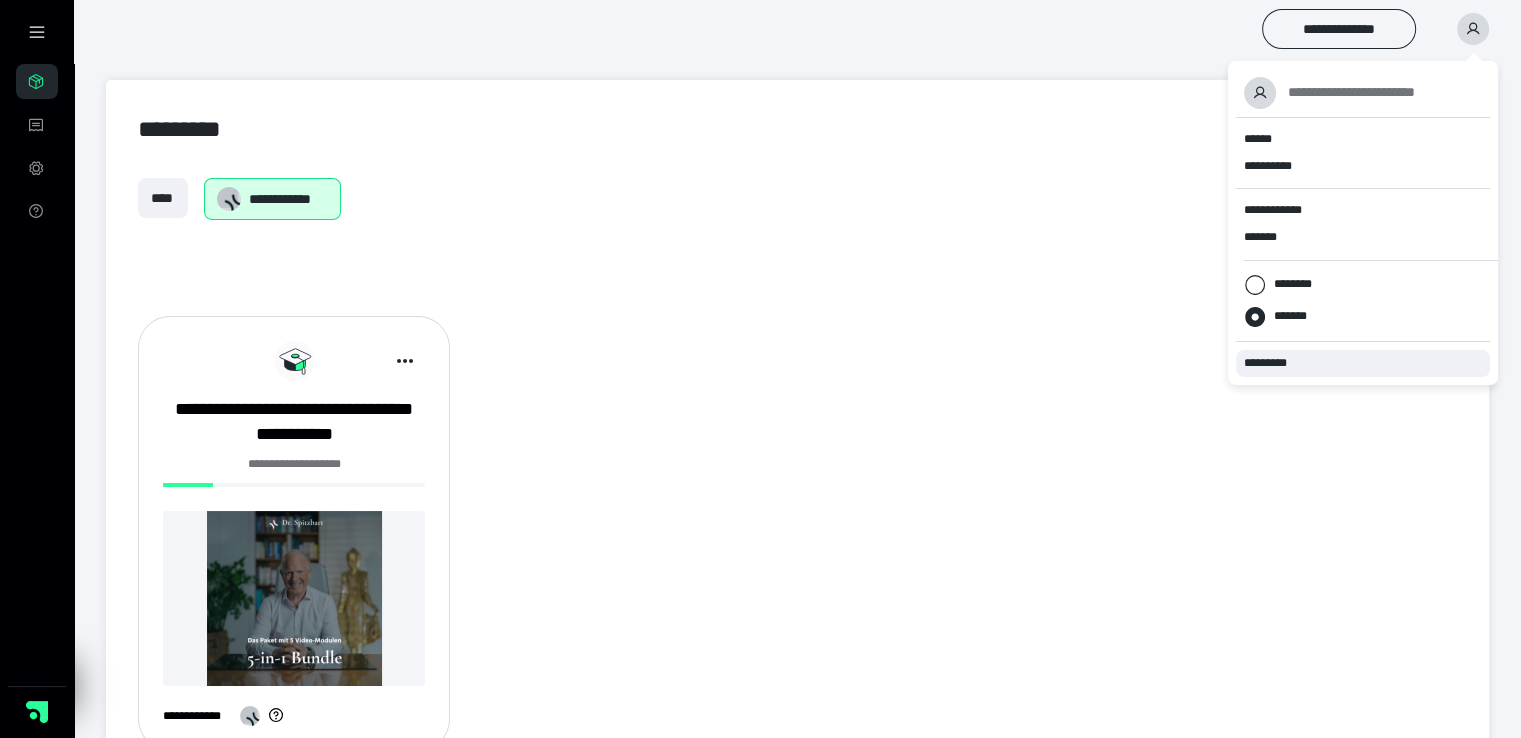click on "*********" at bounding box center [1274, 363] 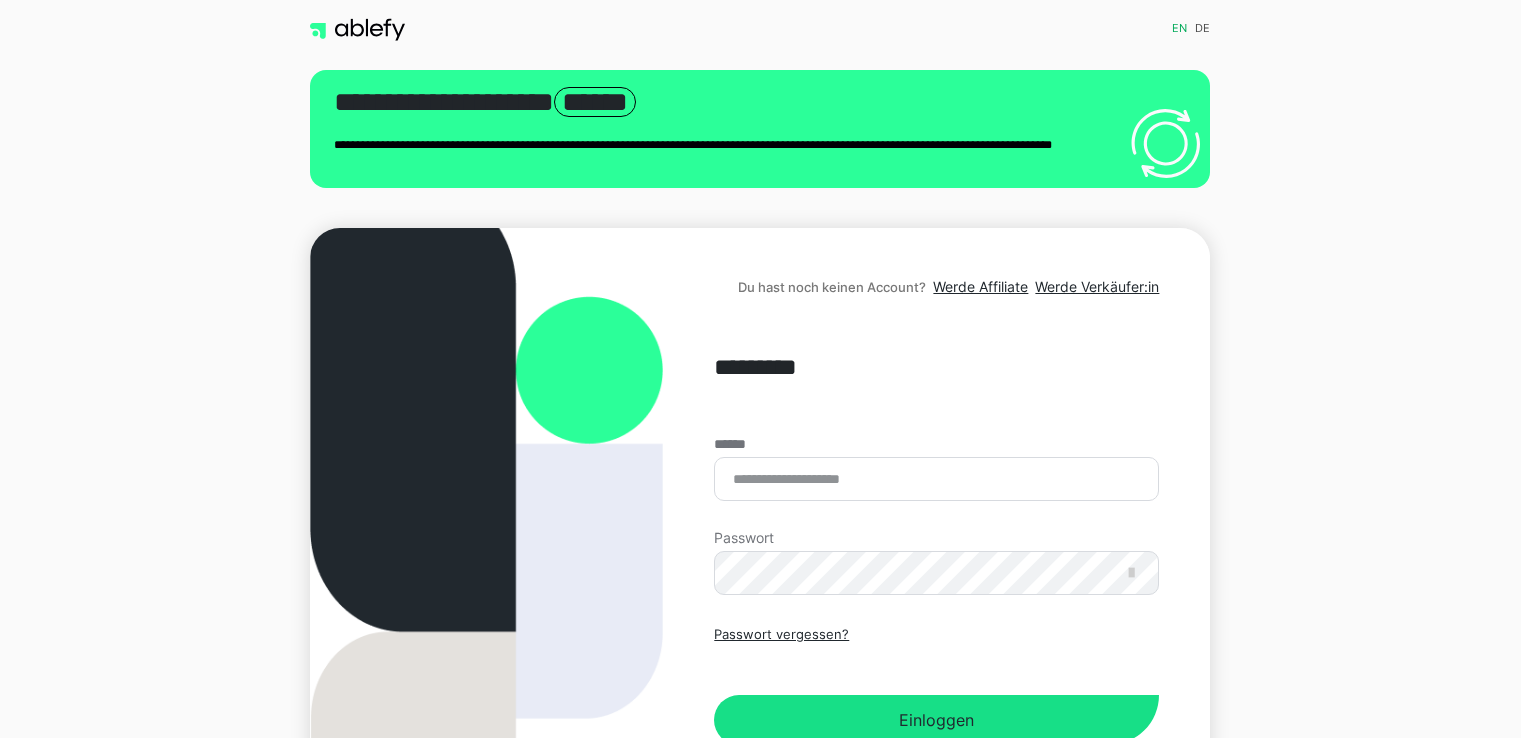 scroll, scrollTop: 0, scrollLeft: 0, axis: both 